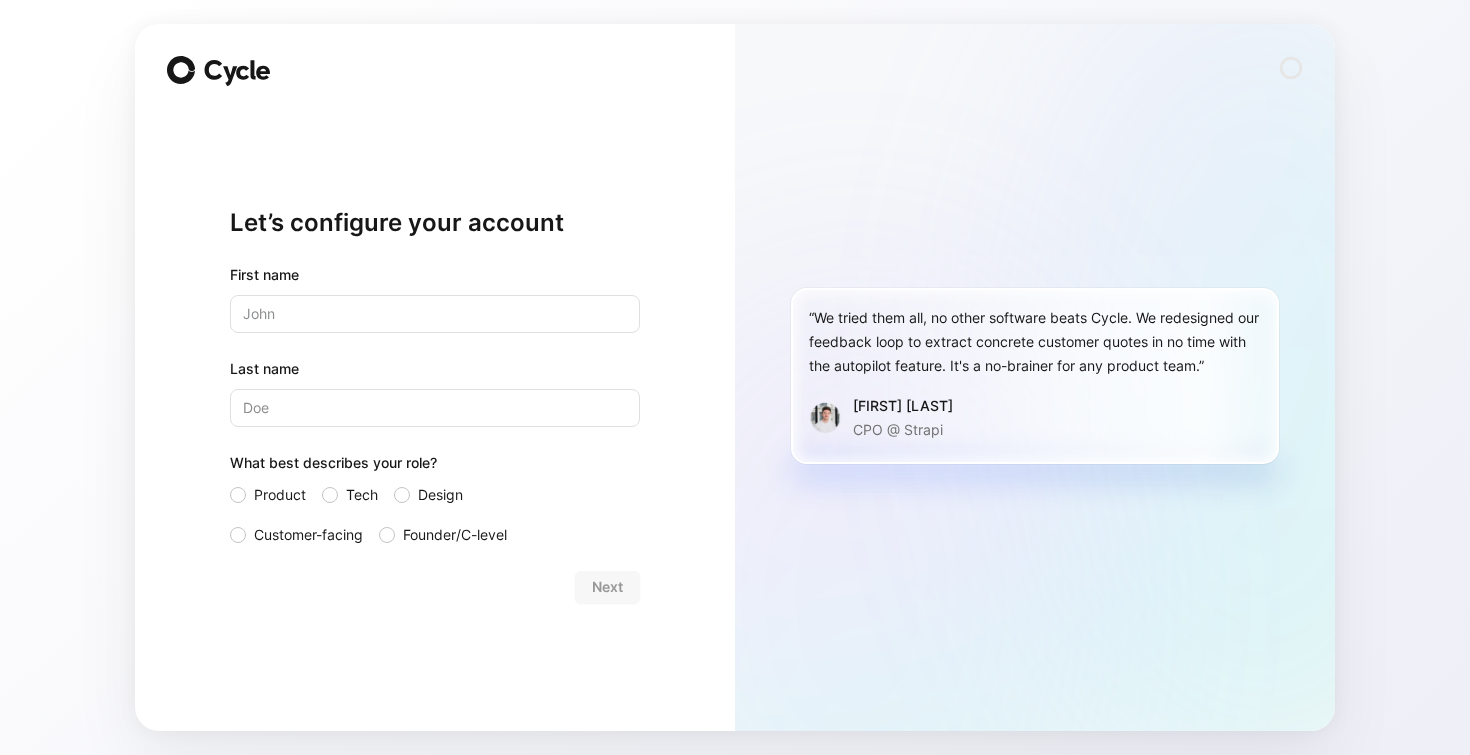 scroll, scrollTop: 0, scrollLeft: 0, axis: both 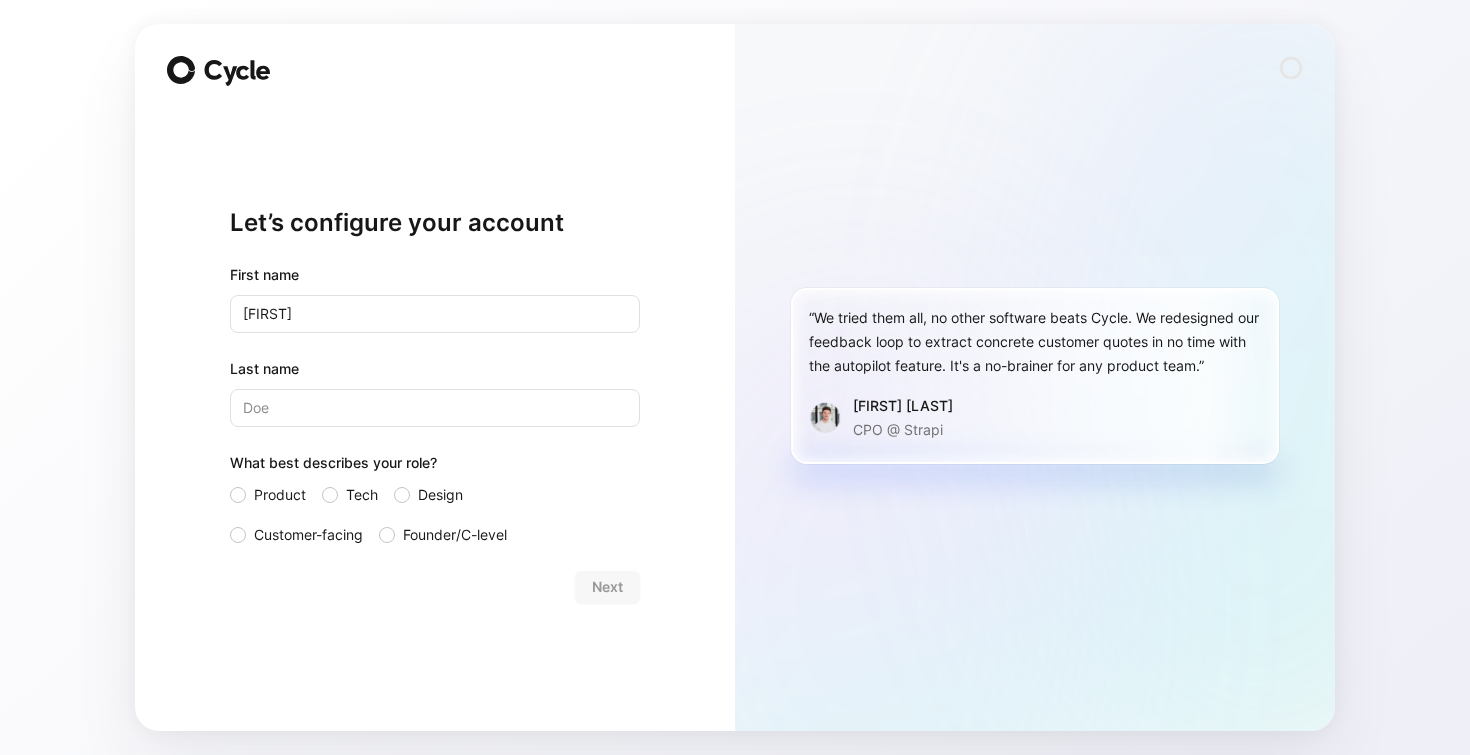 type on "[FIRST]" 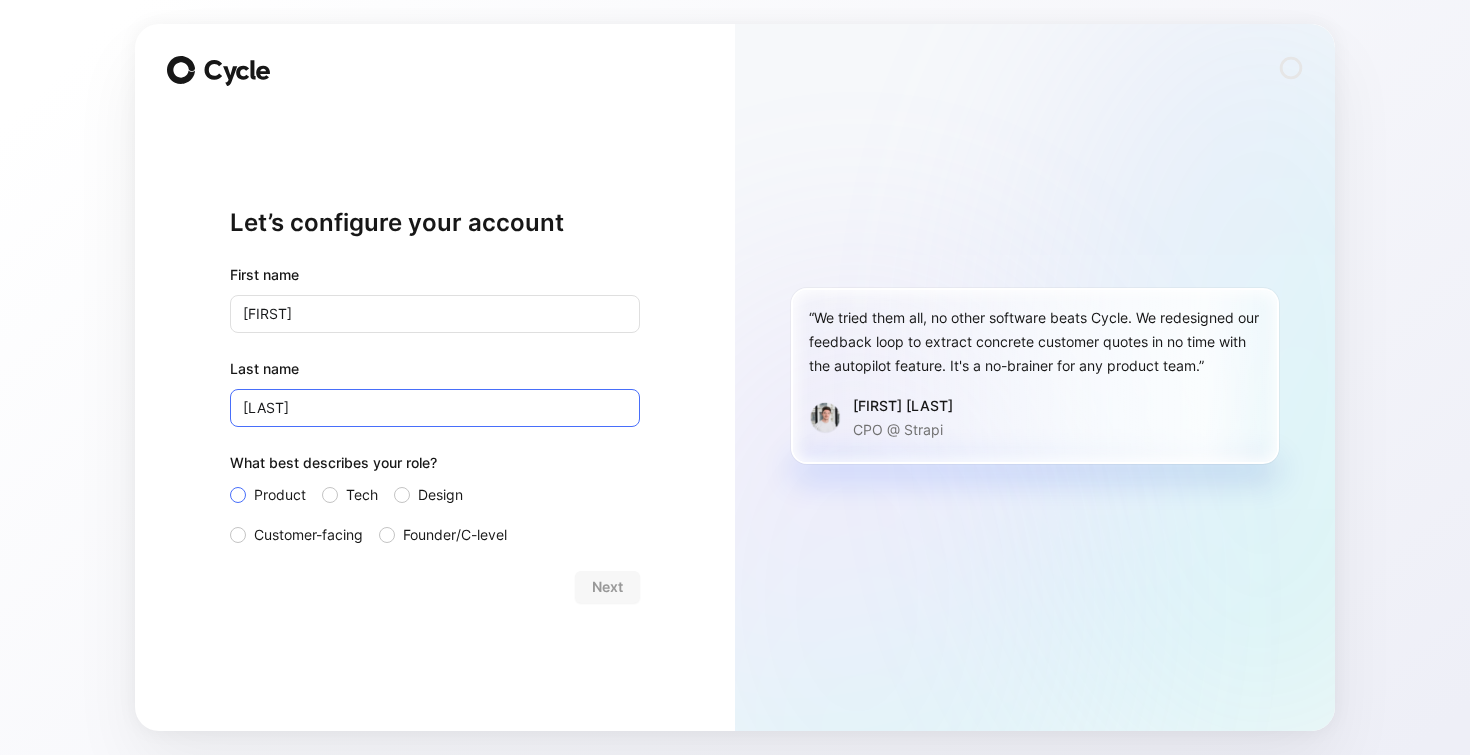 type on "[LAST]" 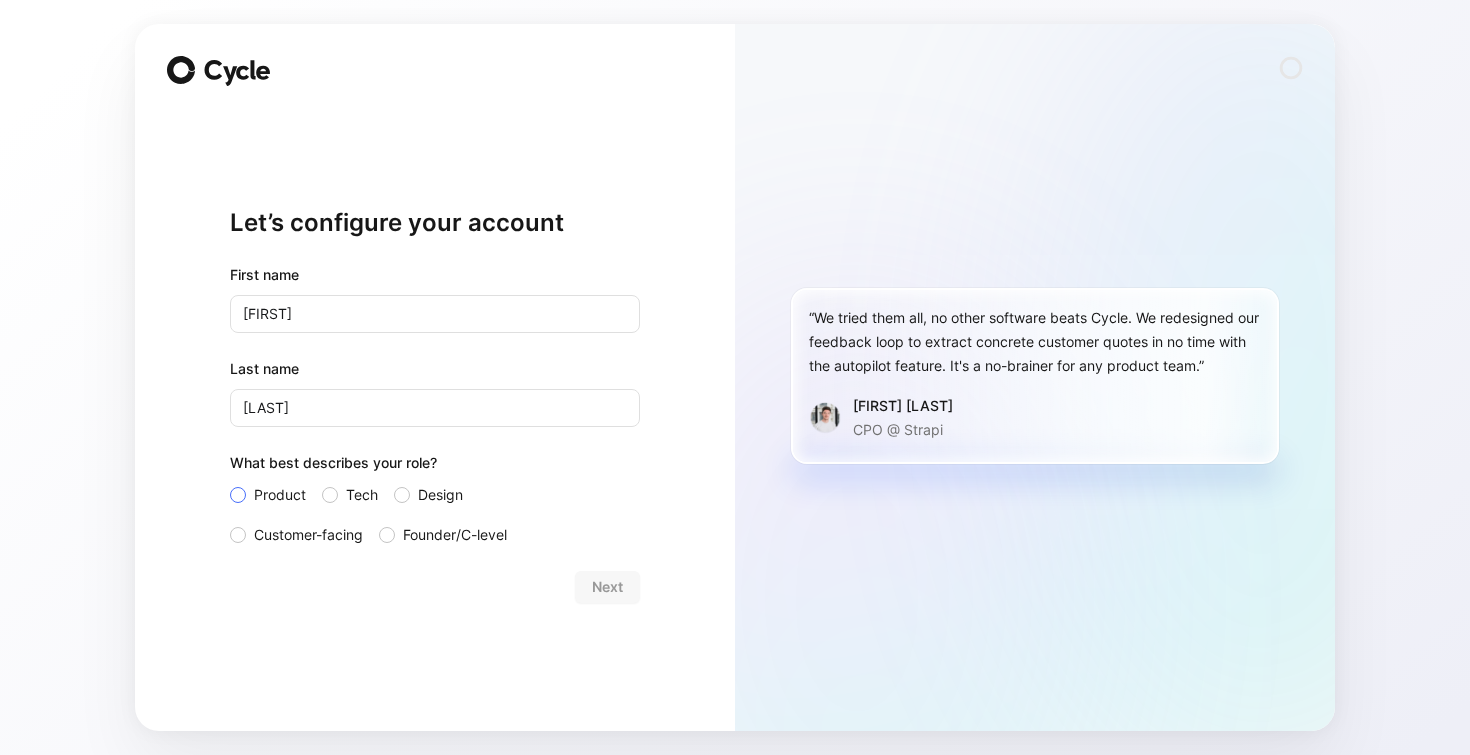 click on "Product" at bounding box center (280, 495) 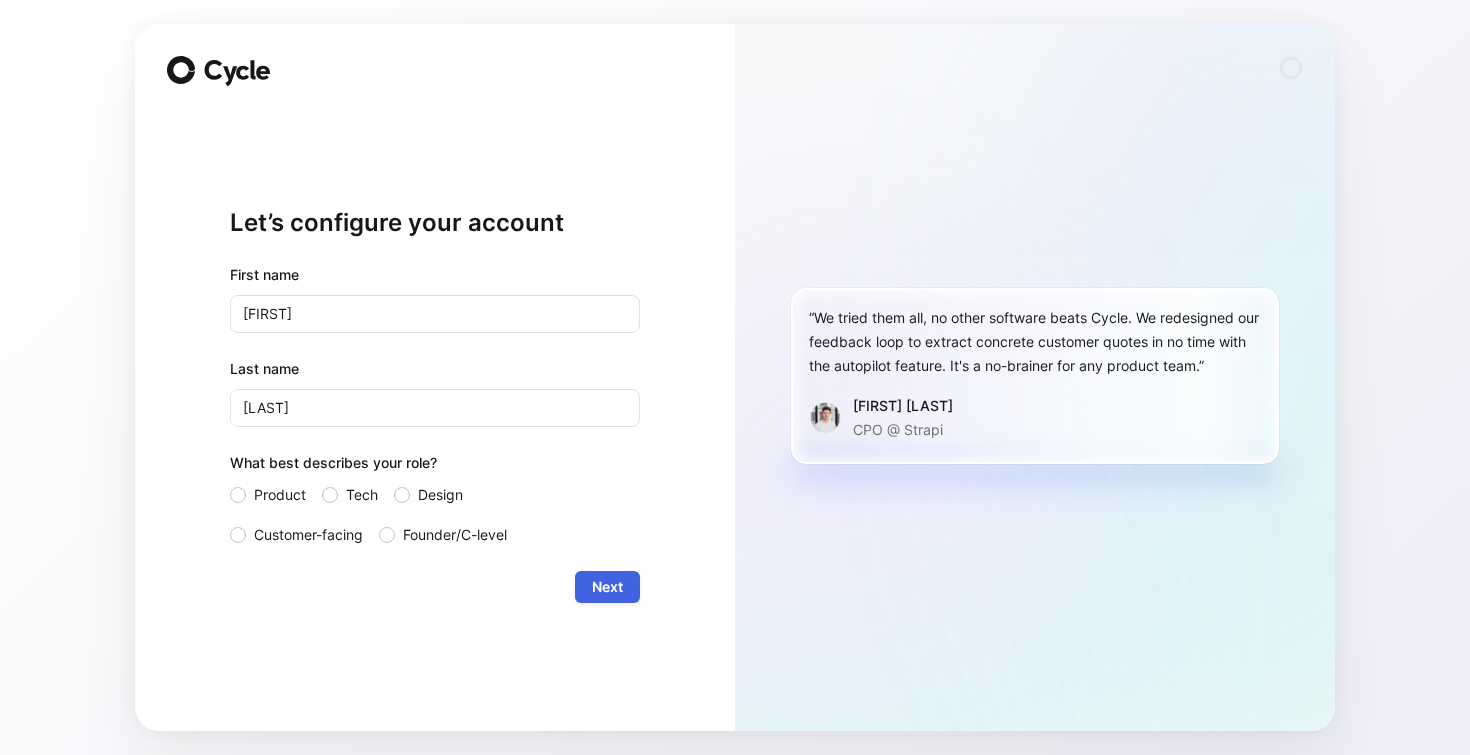 click on "Next" at bounding box center [607, 587] 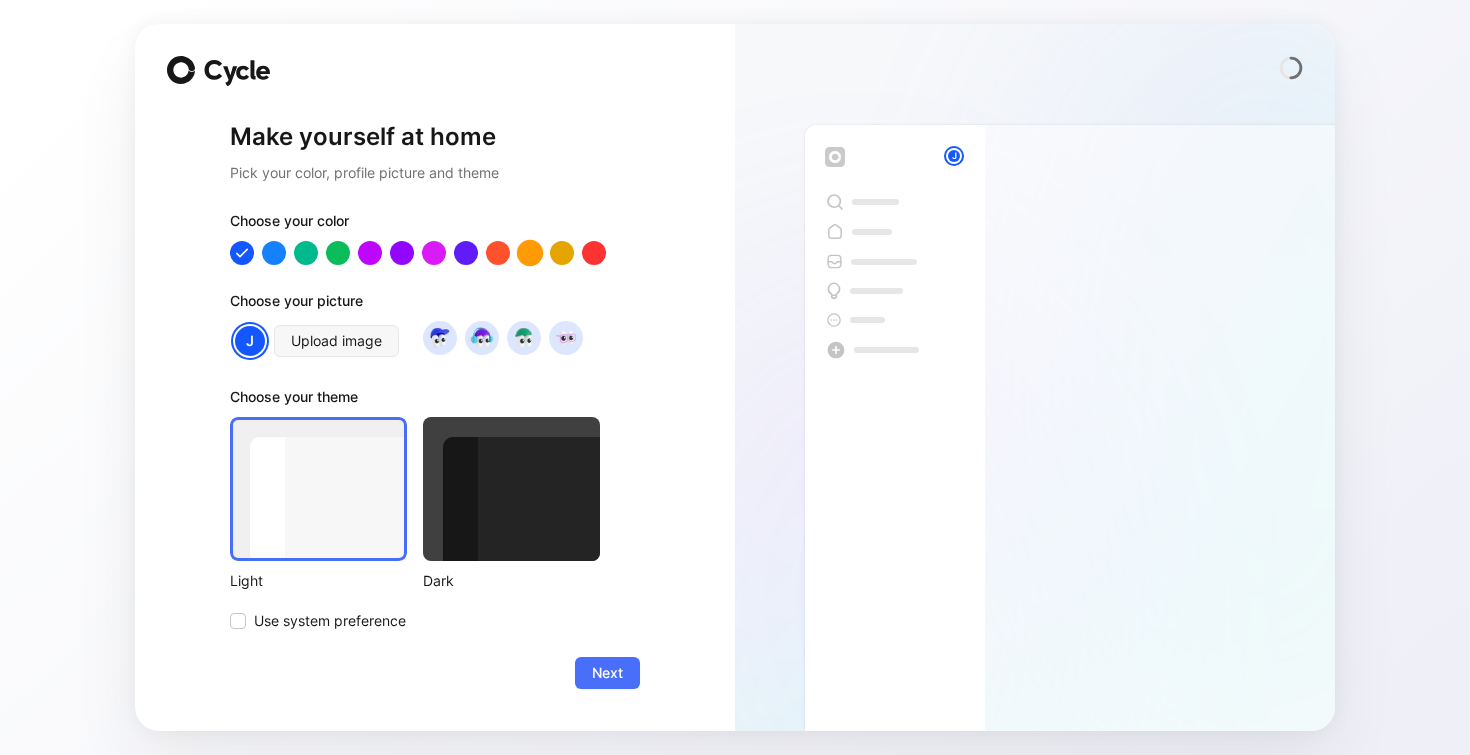 click at bounding box center [530, 252] 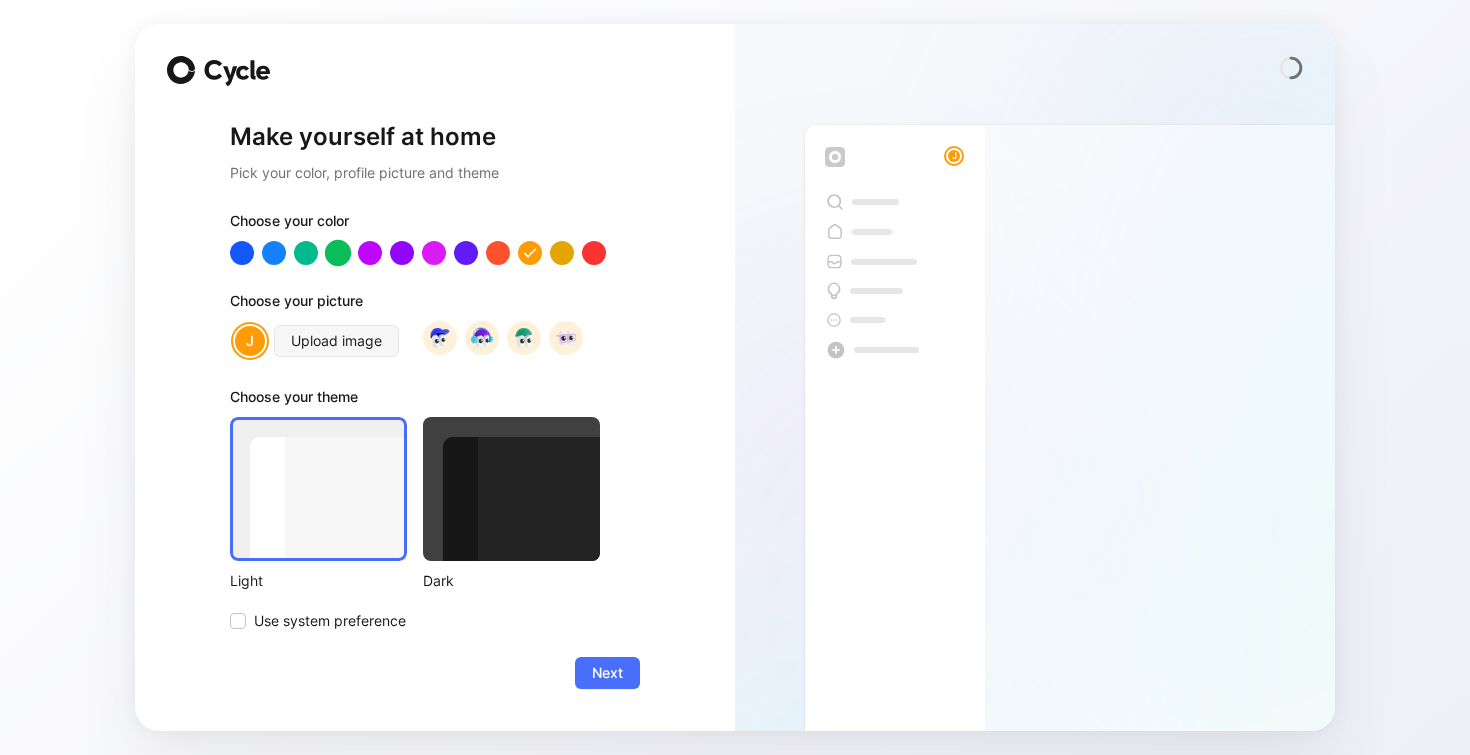 click at bounding box center (338, 252) 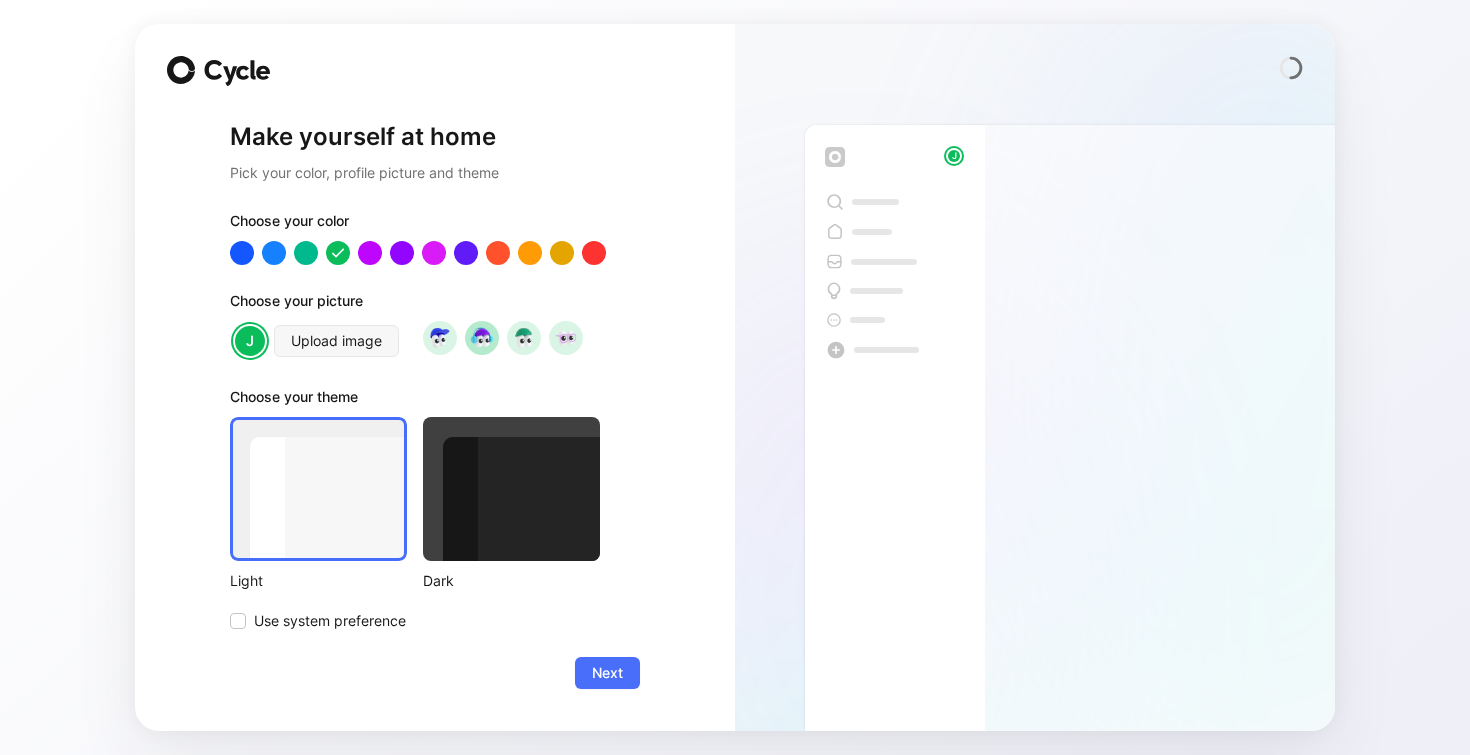 click at bounding box center (481, 337) 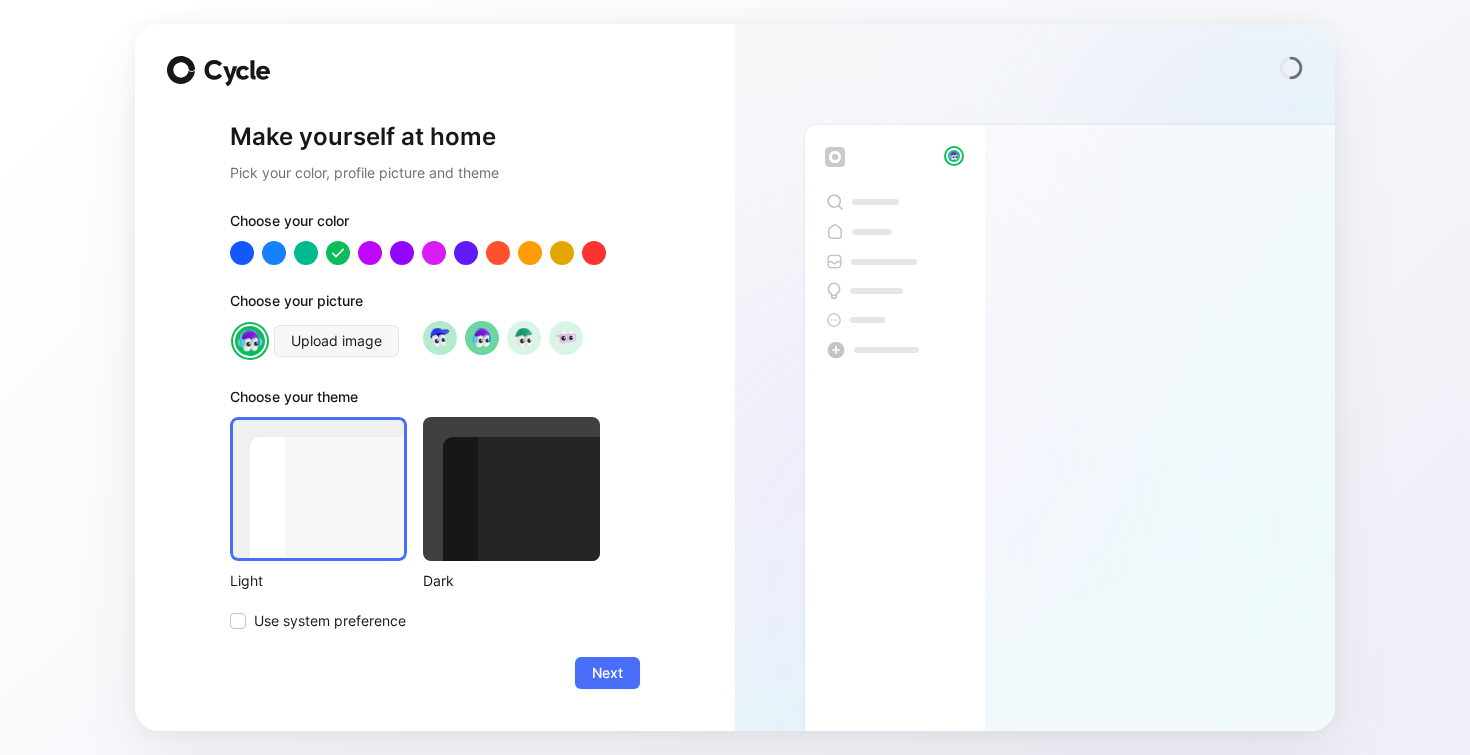 click at bounding box center [439, 337] 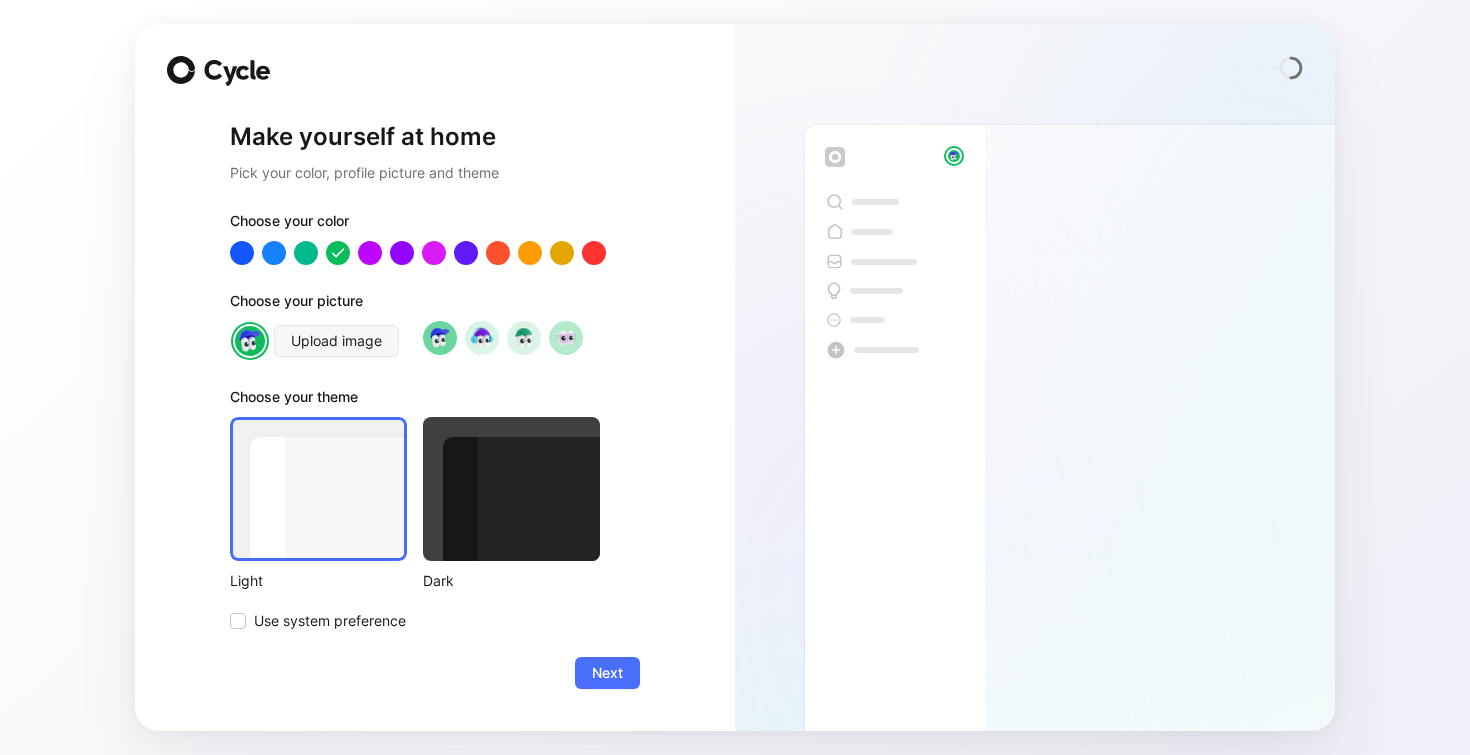 click at bounding box center (565, 337) 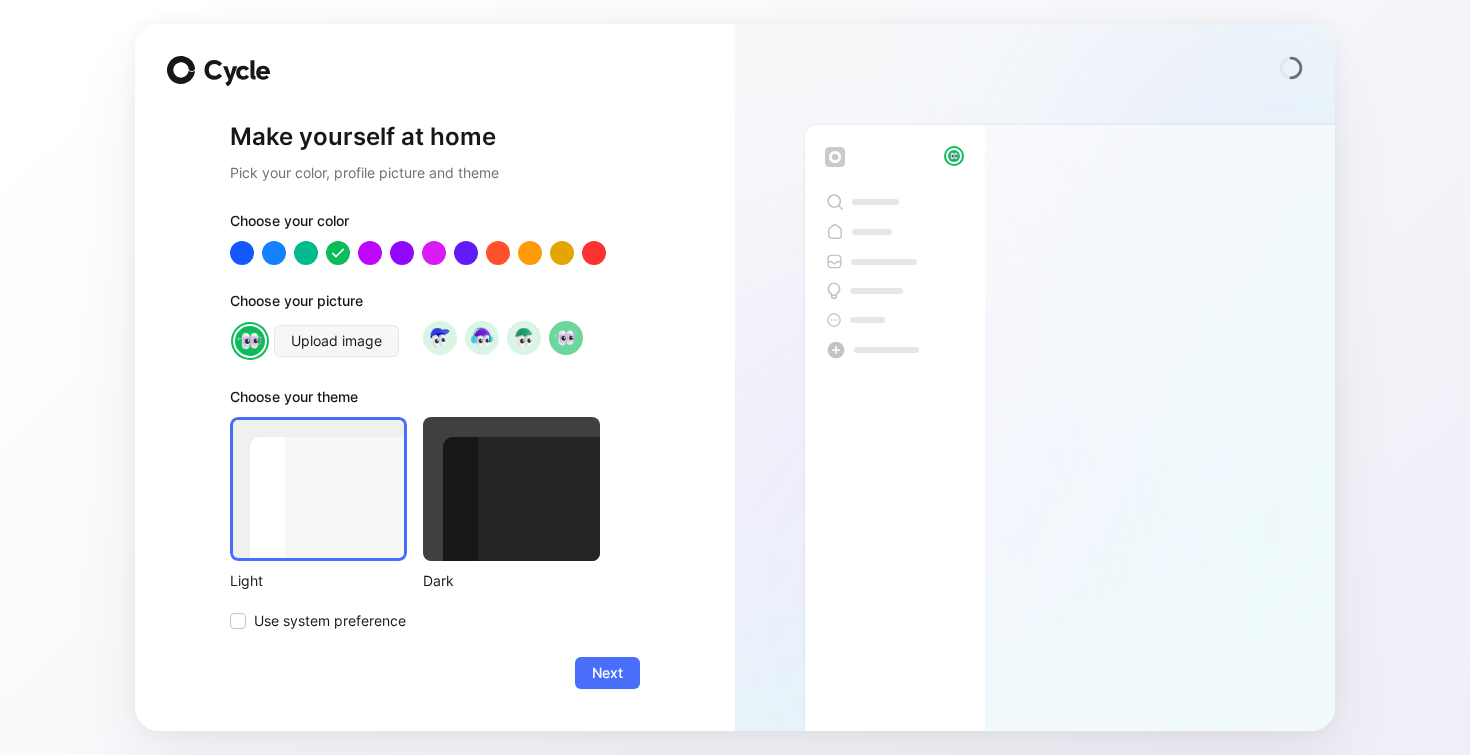 click at bounding box center [511, 489] 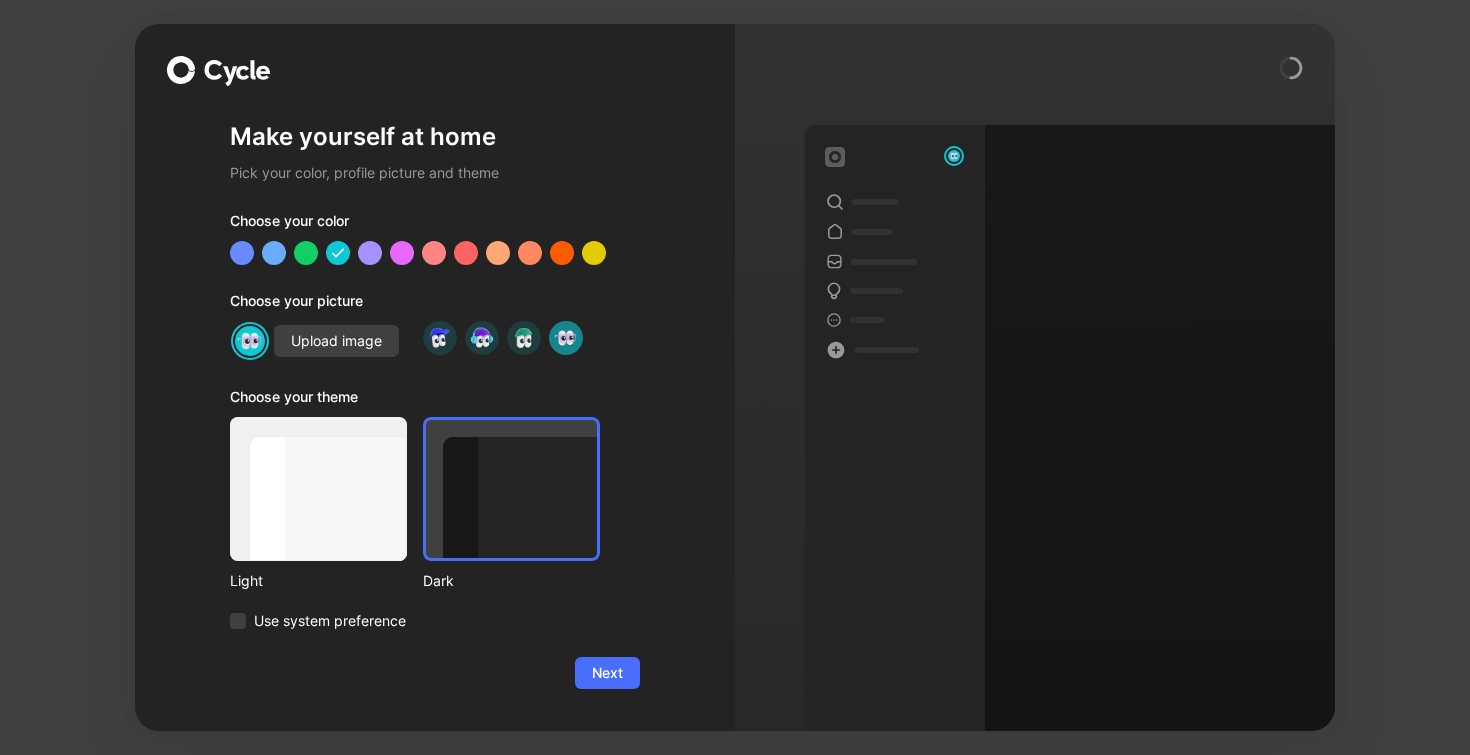 click at bounding box center [318, 489] 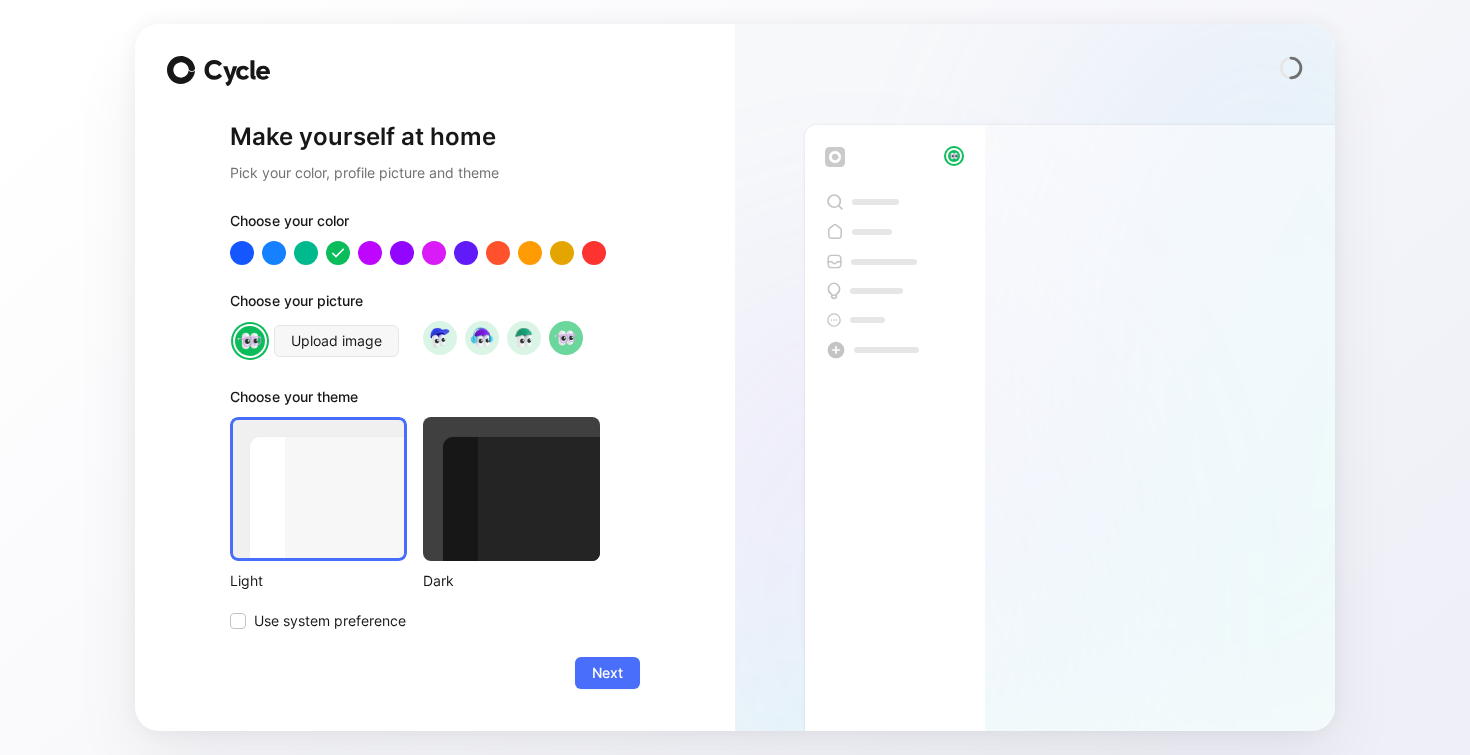 click at bounding box center [511, 489] 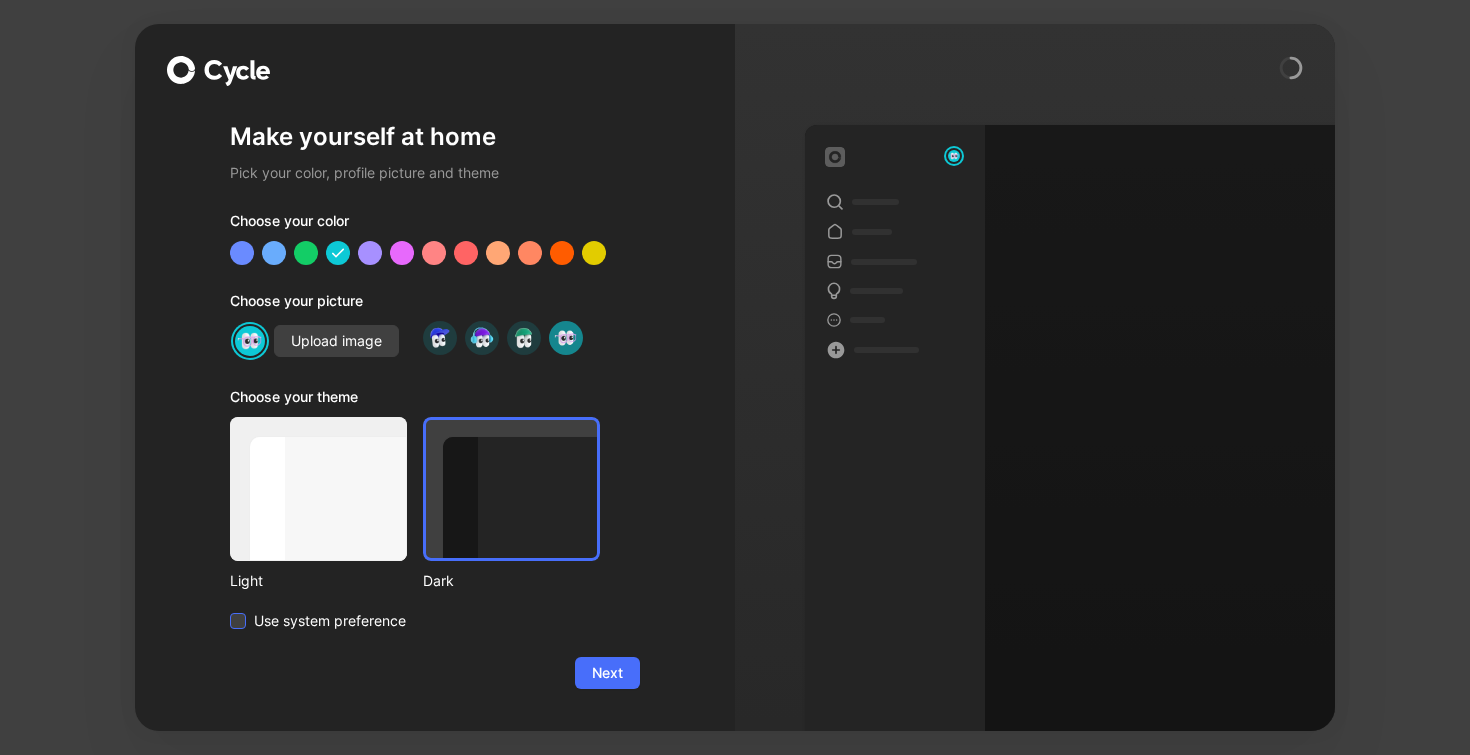 click on "Use system preference" at bounding box center (330, 621) 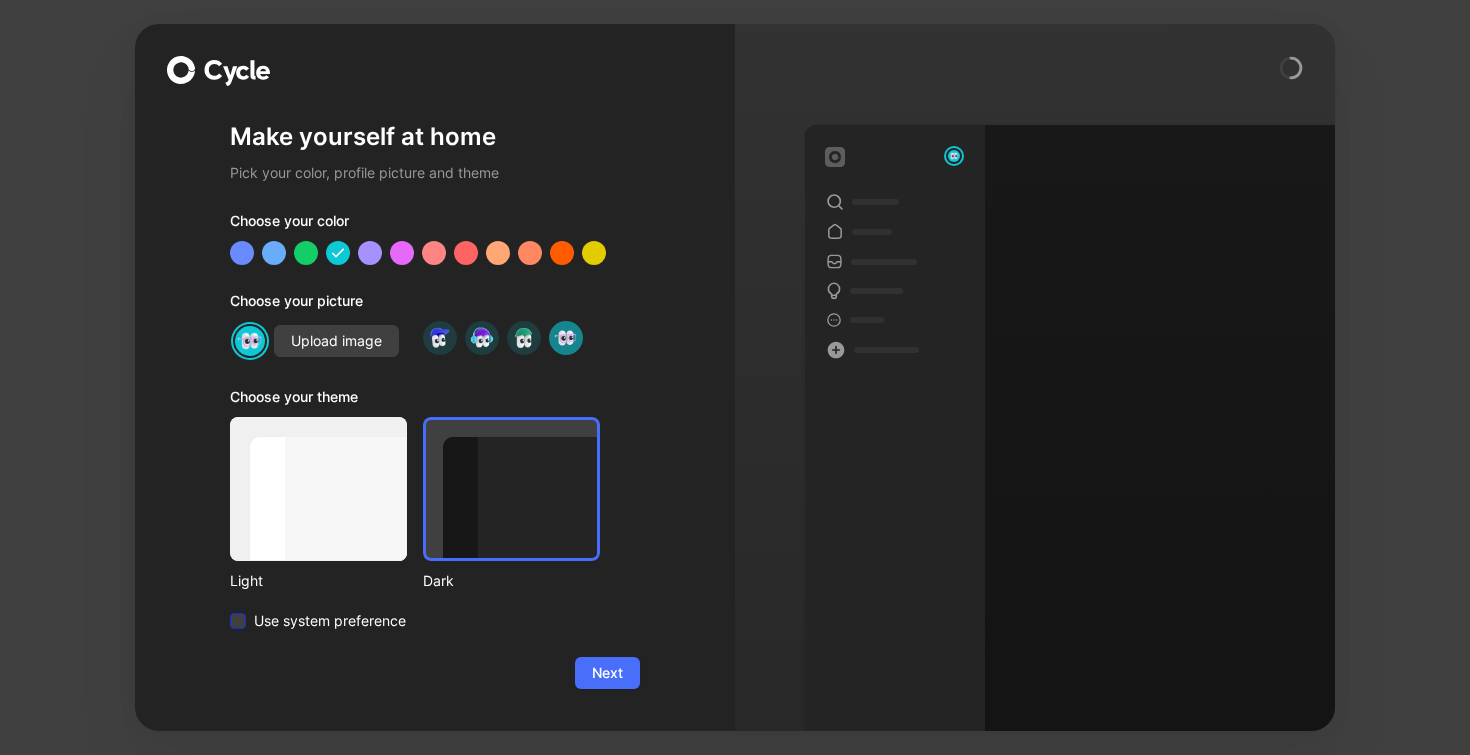 click on "Use system preference" at bounding box center (230, 609) 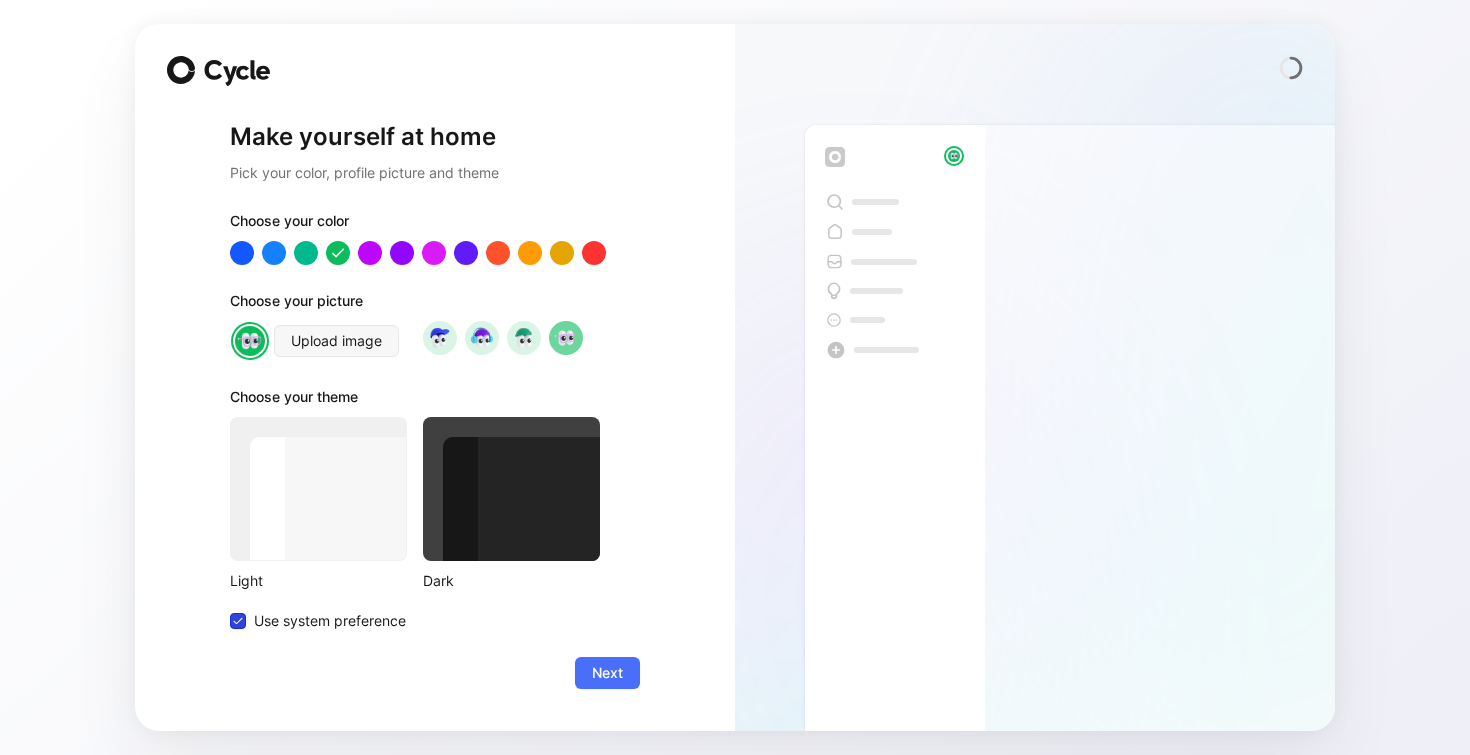 click on "Use system preference" at bounding box center [330, 621] 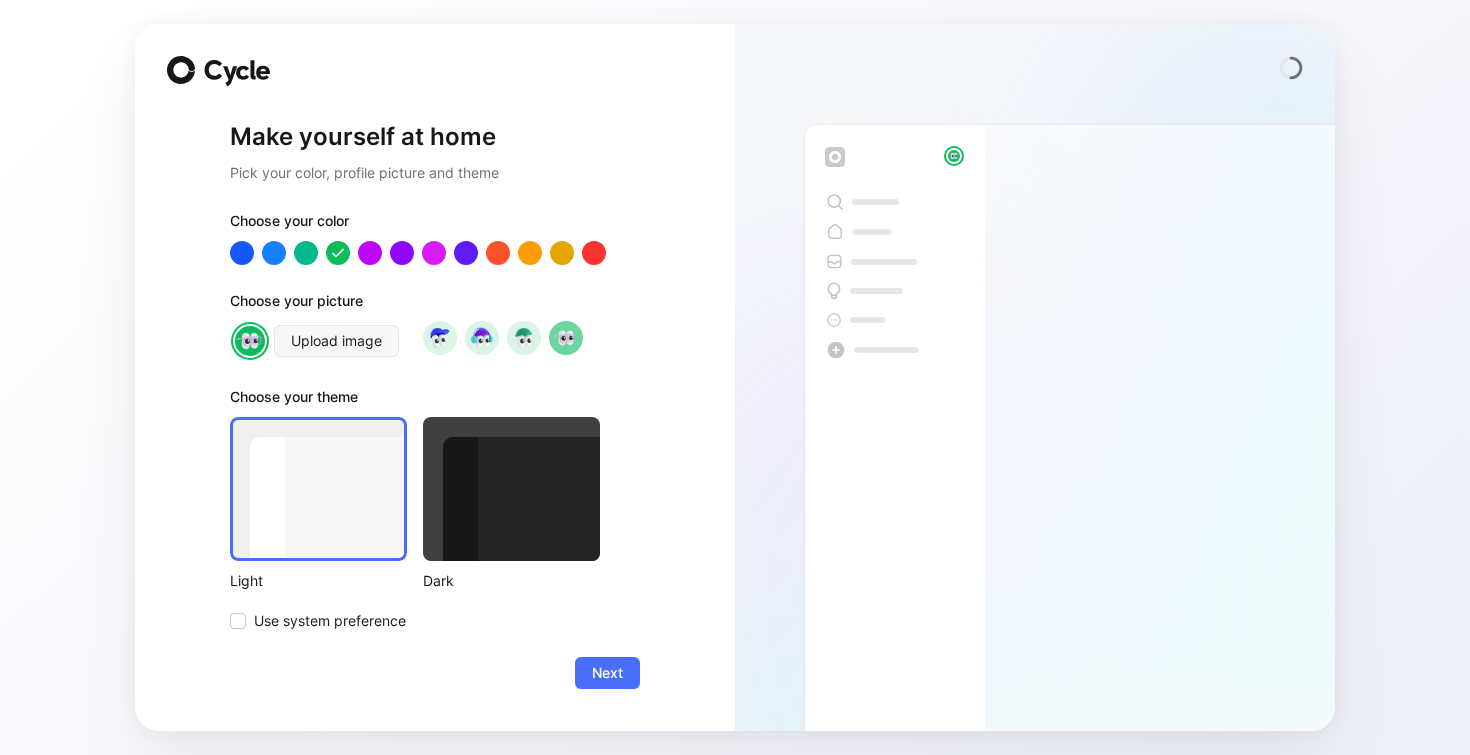 click at bounding box center [511, 489] 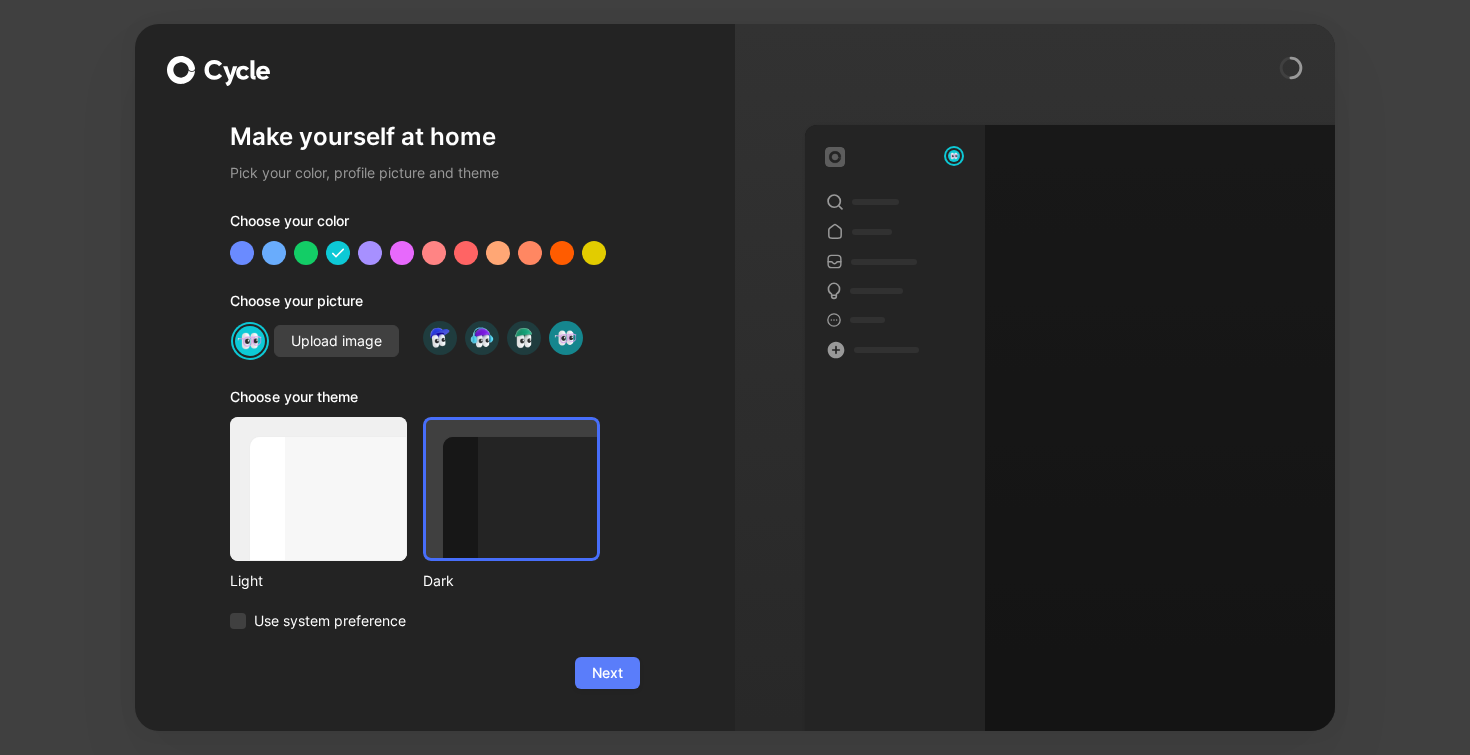 click on "Next" at bounding box center (607, 673) 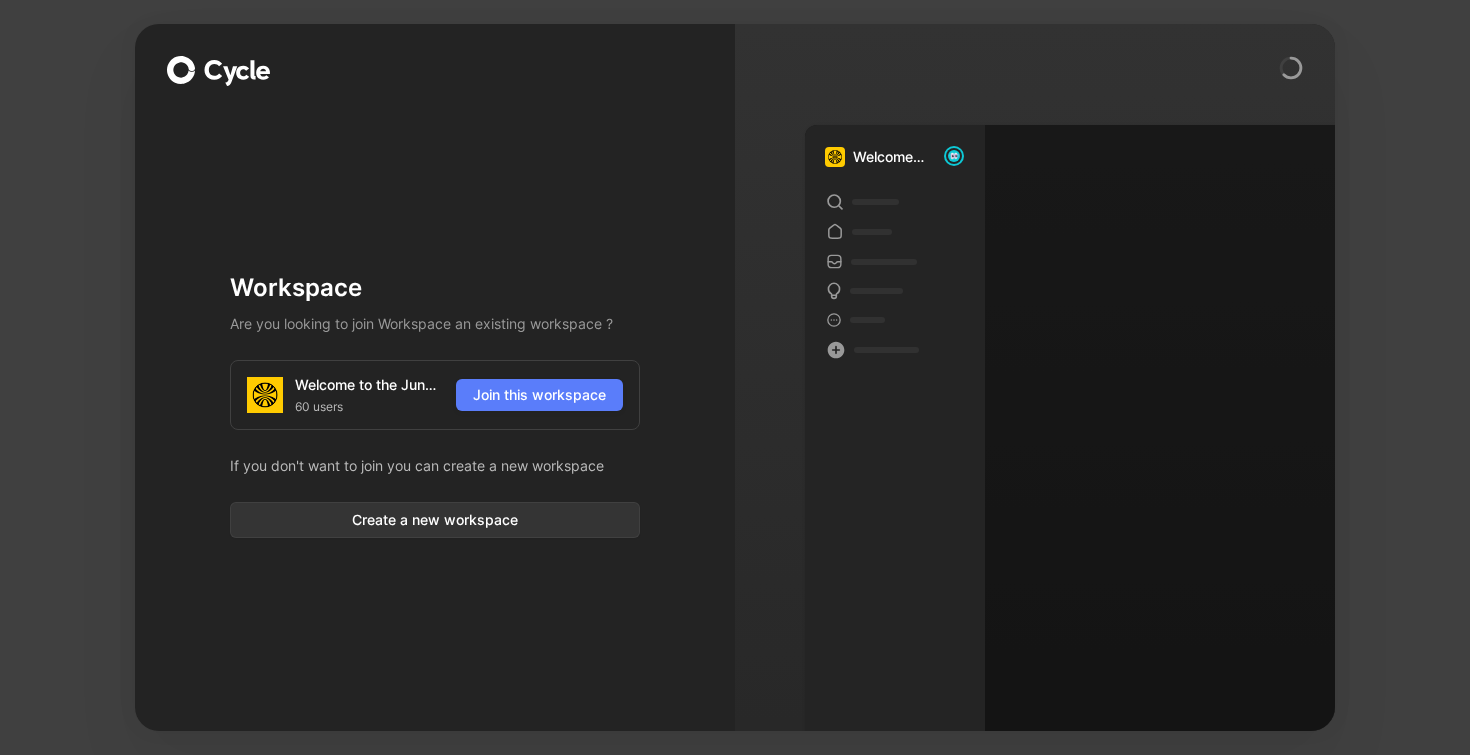 click on "Join this workspace" at bounding box center [539, 395] 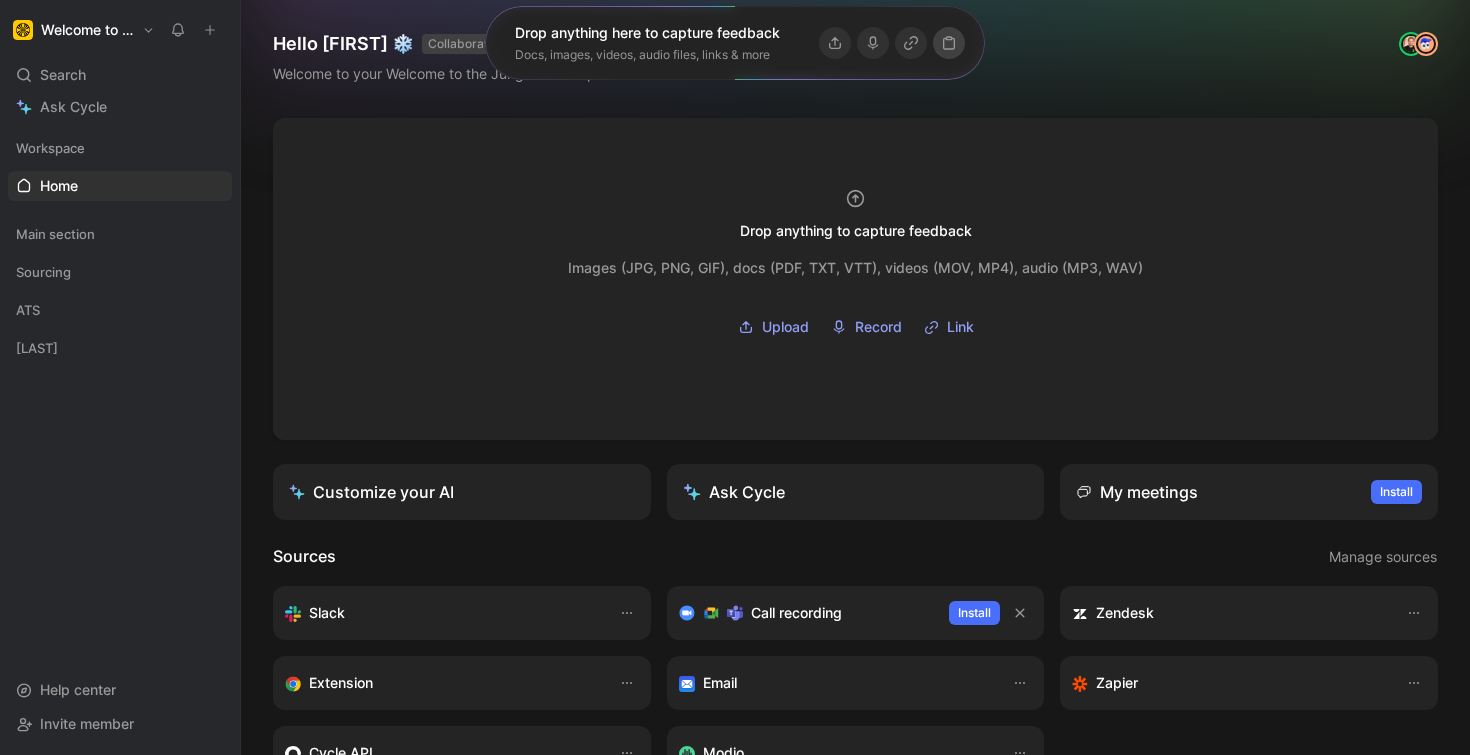 click 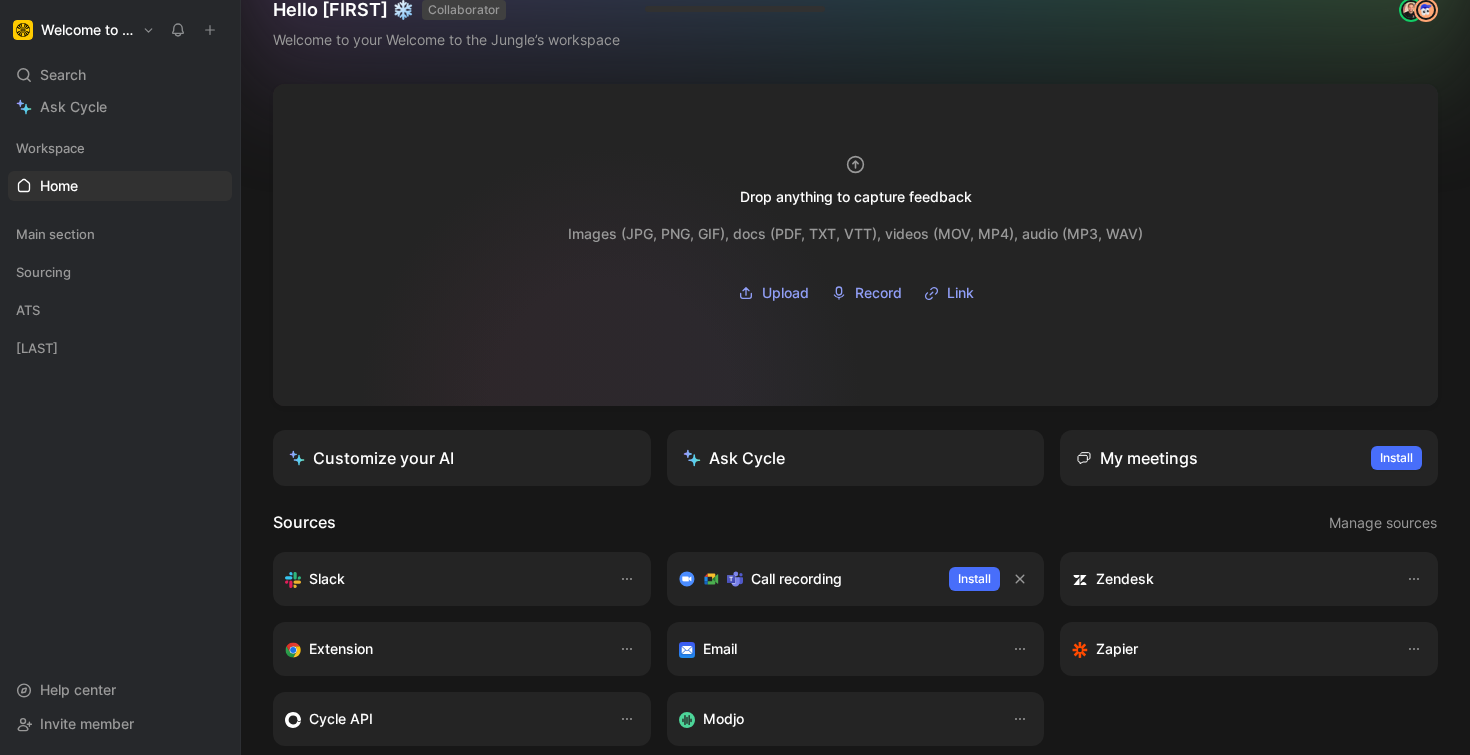 scroll, scrollTop: 0, scrollLeft: 0, axis: both 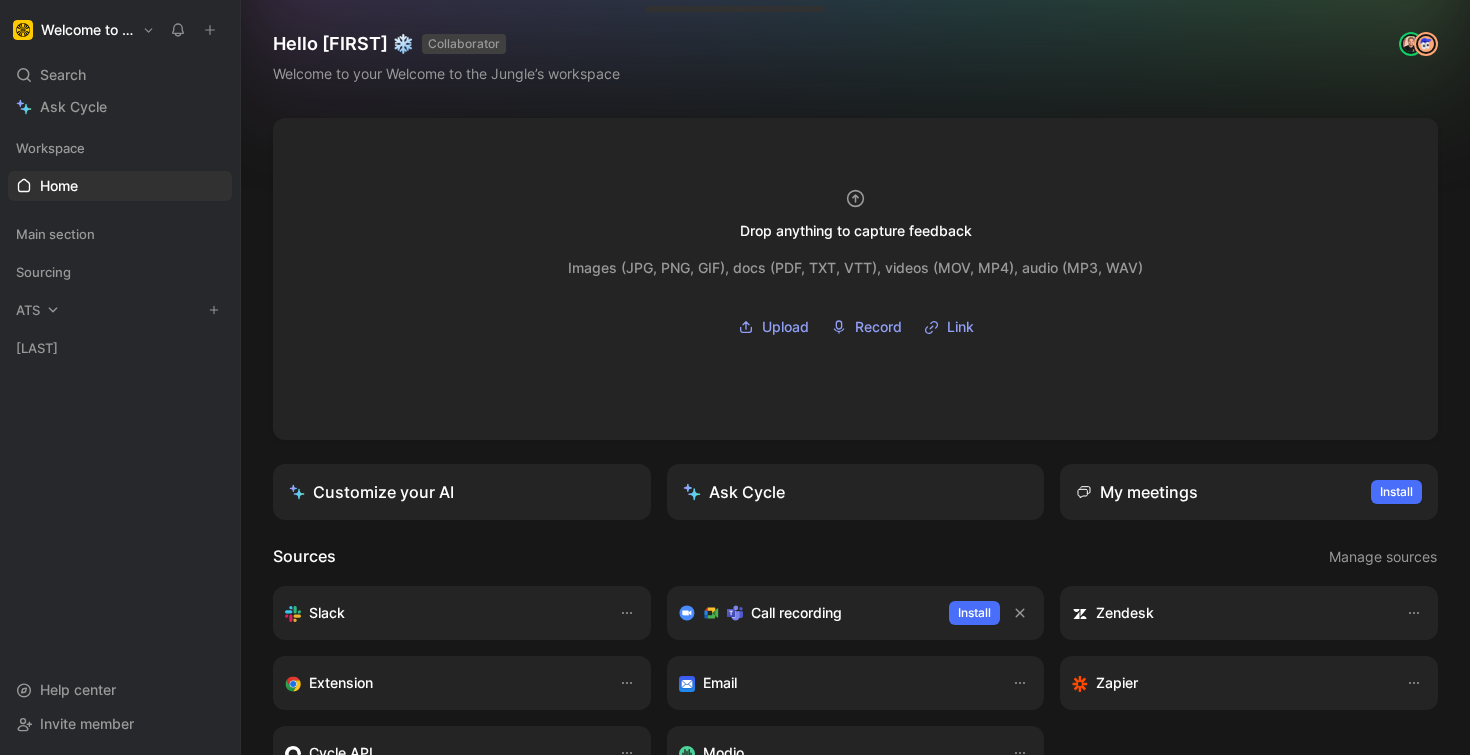 click on "ATS" at bounding box center (28, 310) 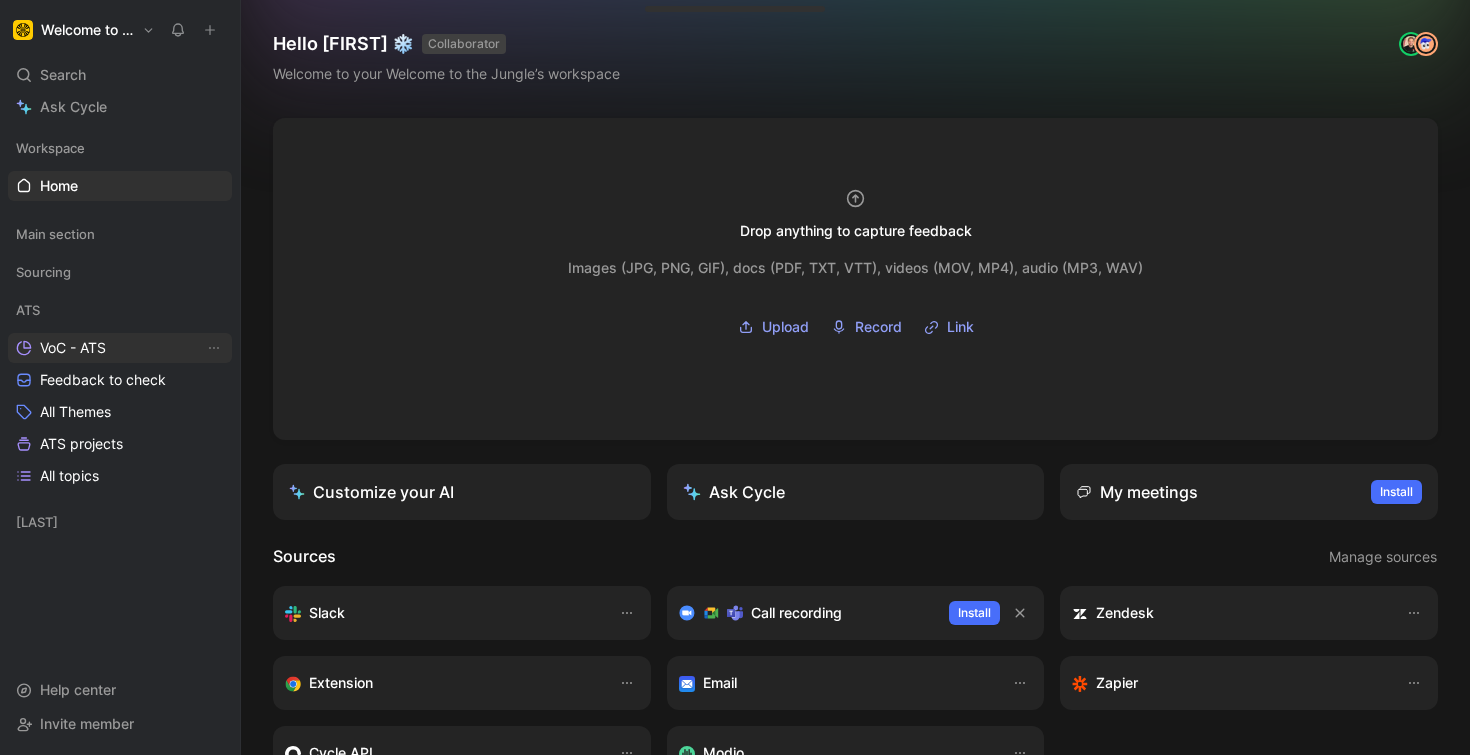 click on "VoC - ATS" at bounding box center (120, 348) 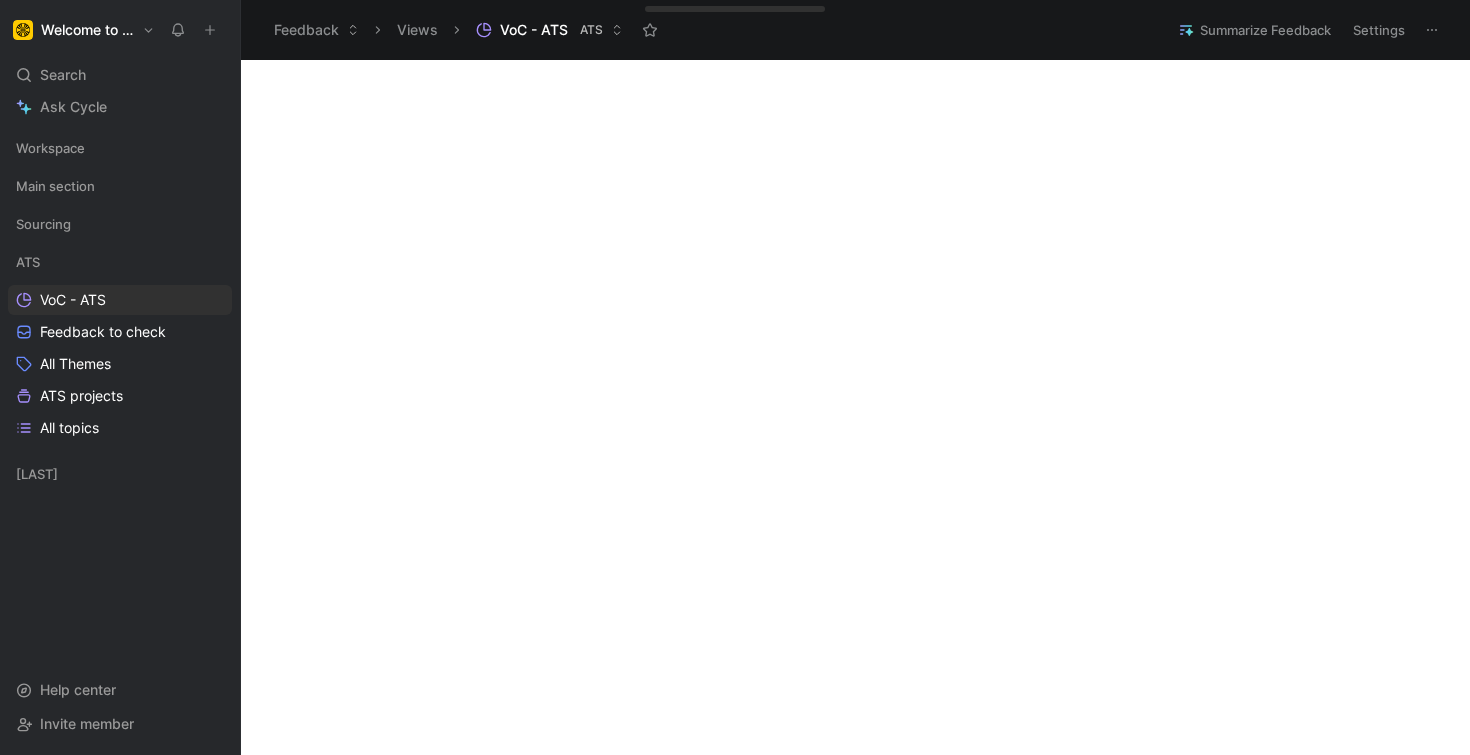 scroll, scrollTop: 458, scrollLeft: 0, axis: vertical 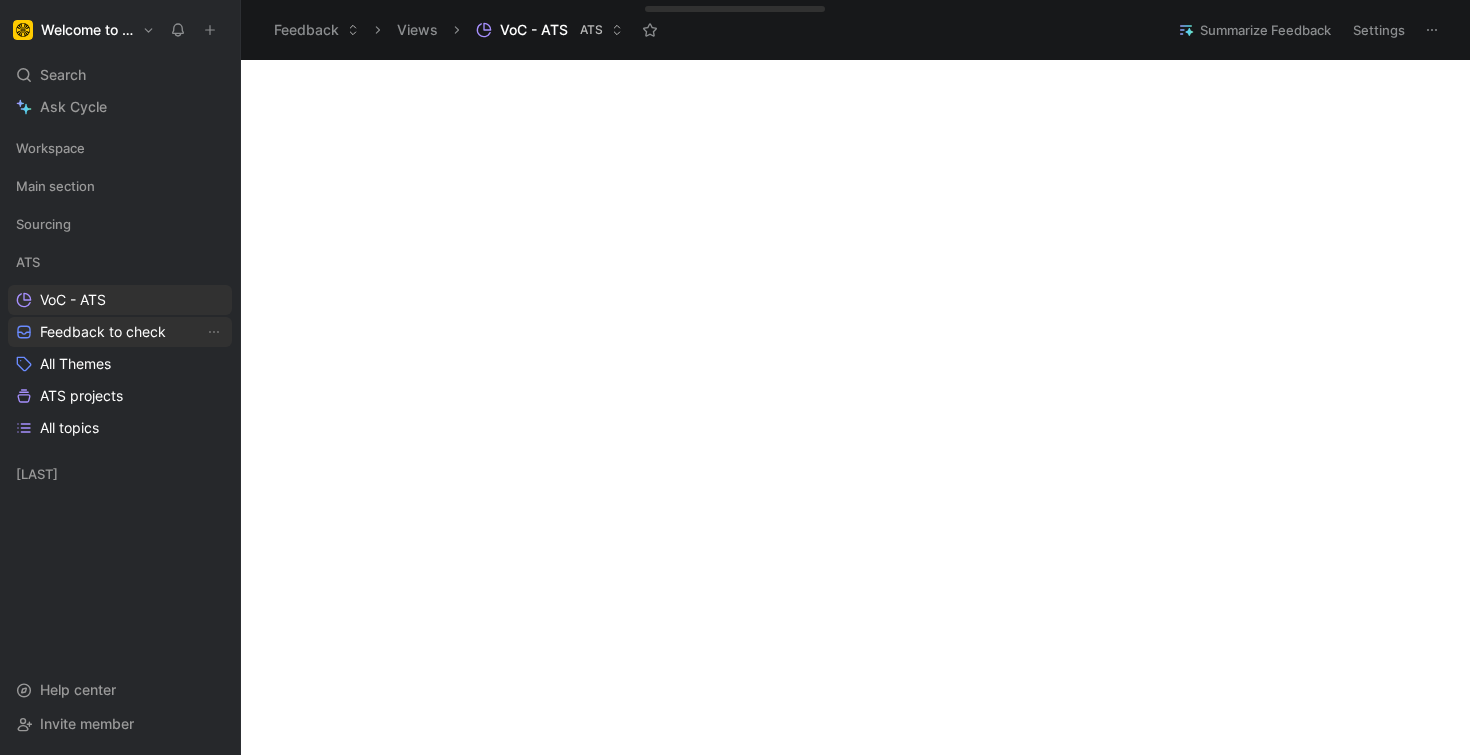 click on "Feedback to check" at bounding box center [103, 332] 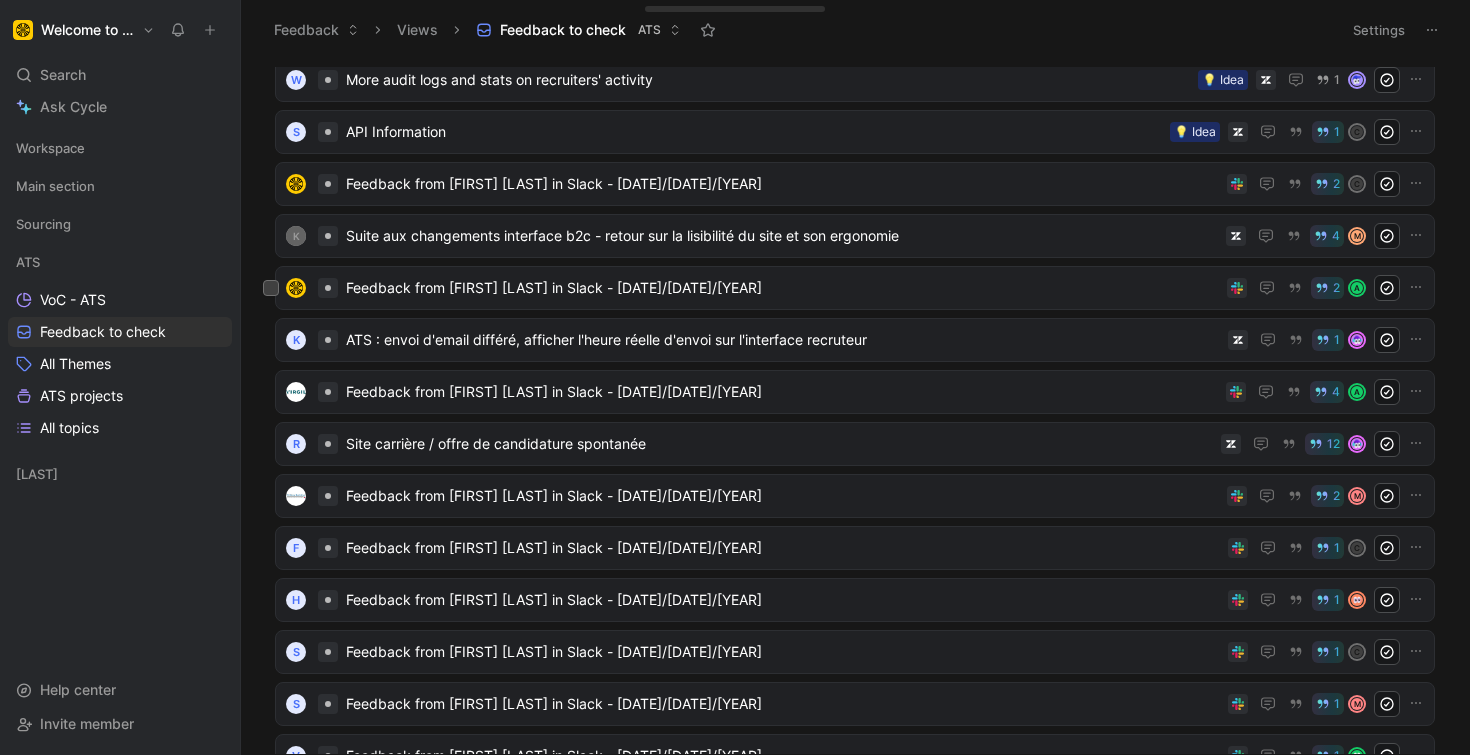scroll, scrollTop: 828, scrollLeft: 0, axis: vertical 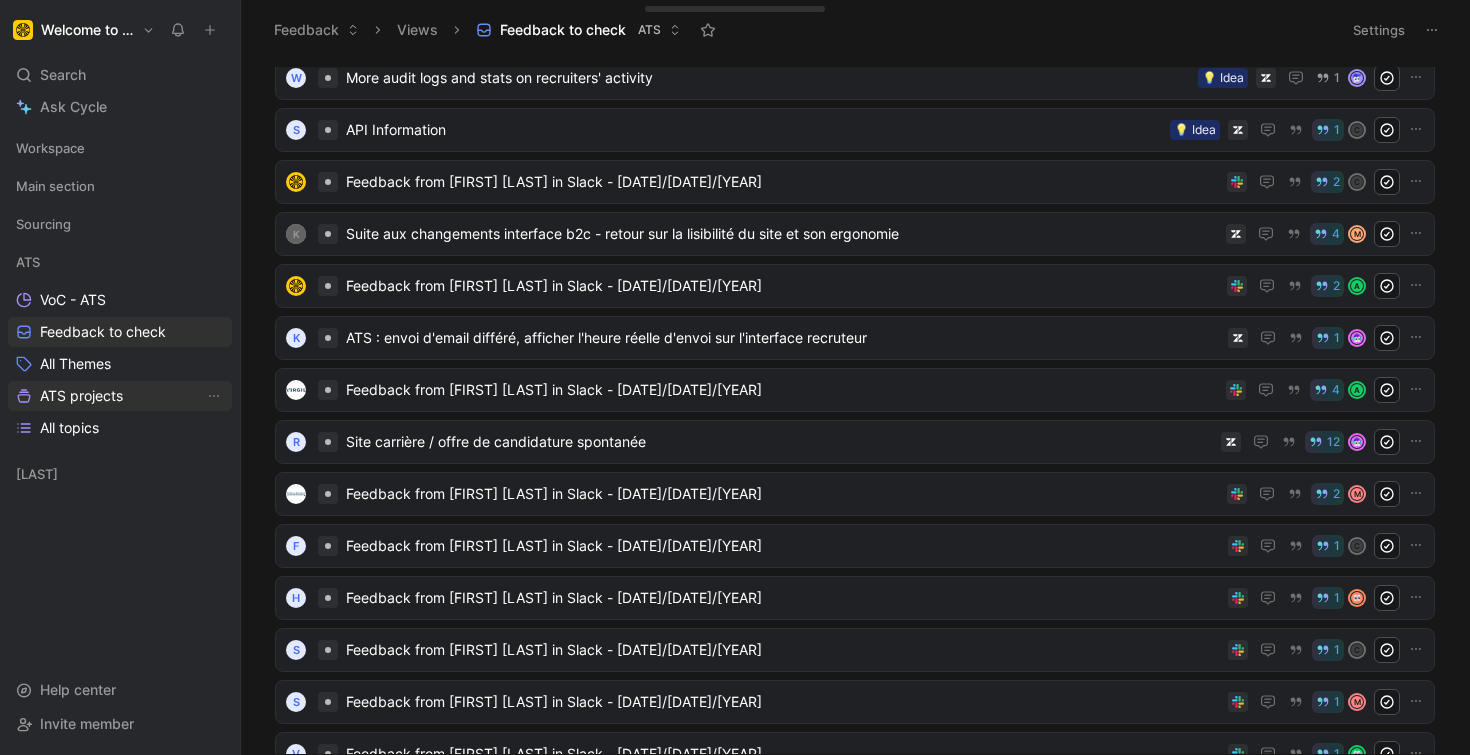 click on "ATS projects" at bounding box center [81, 396] 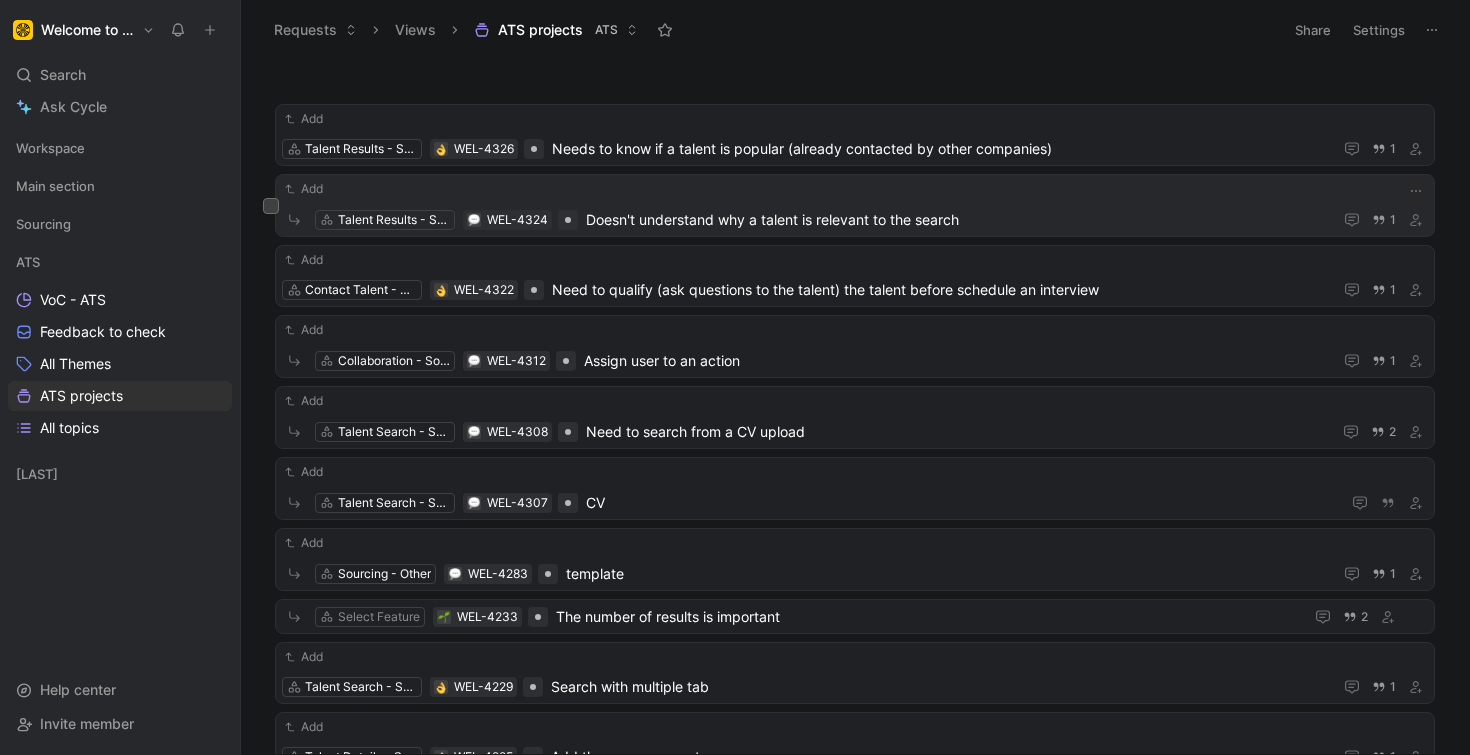 click on "Doesn't understand why a talent is relevant to the search" at bounding box center [955, 220] 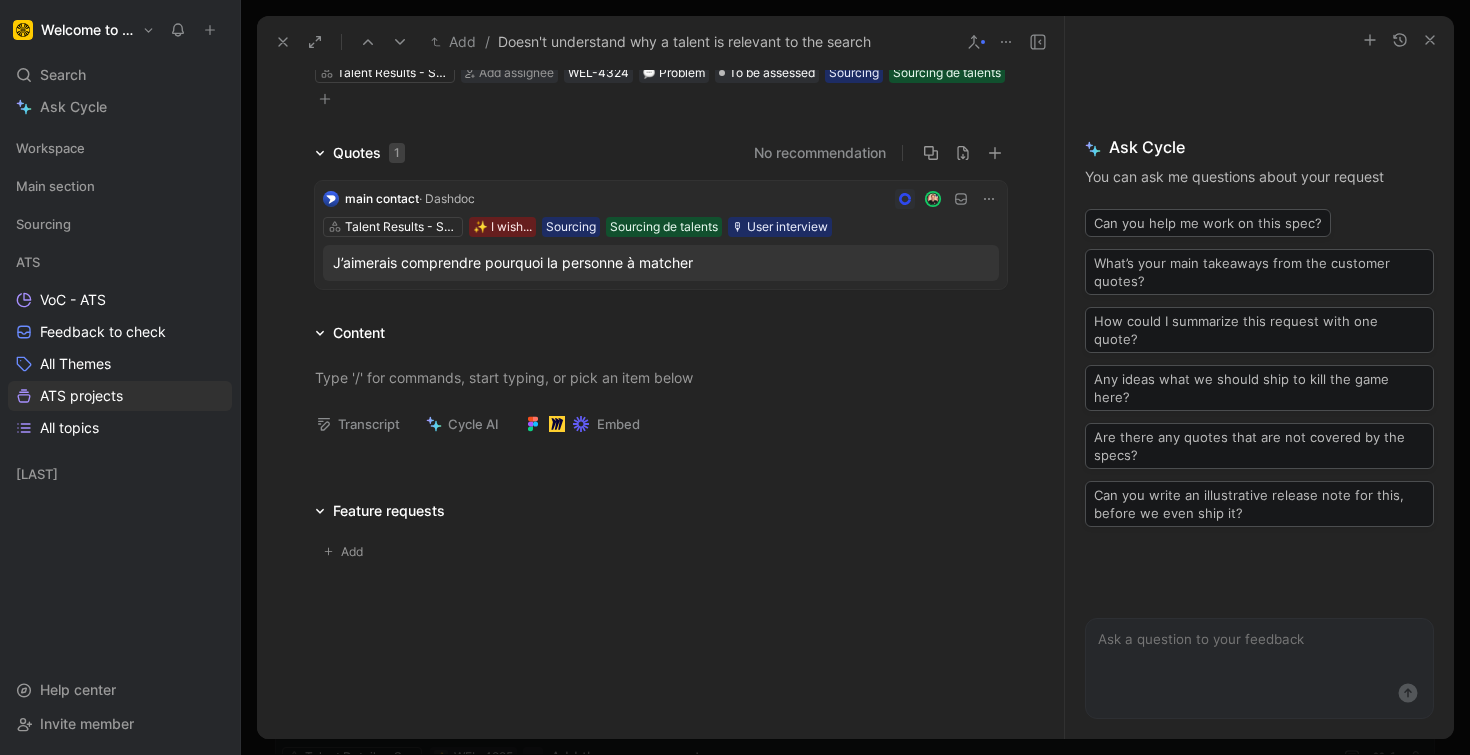 scroll, scrollTop: 126, scrollLeft: 0, axis: vertical 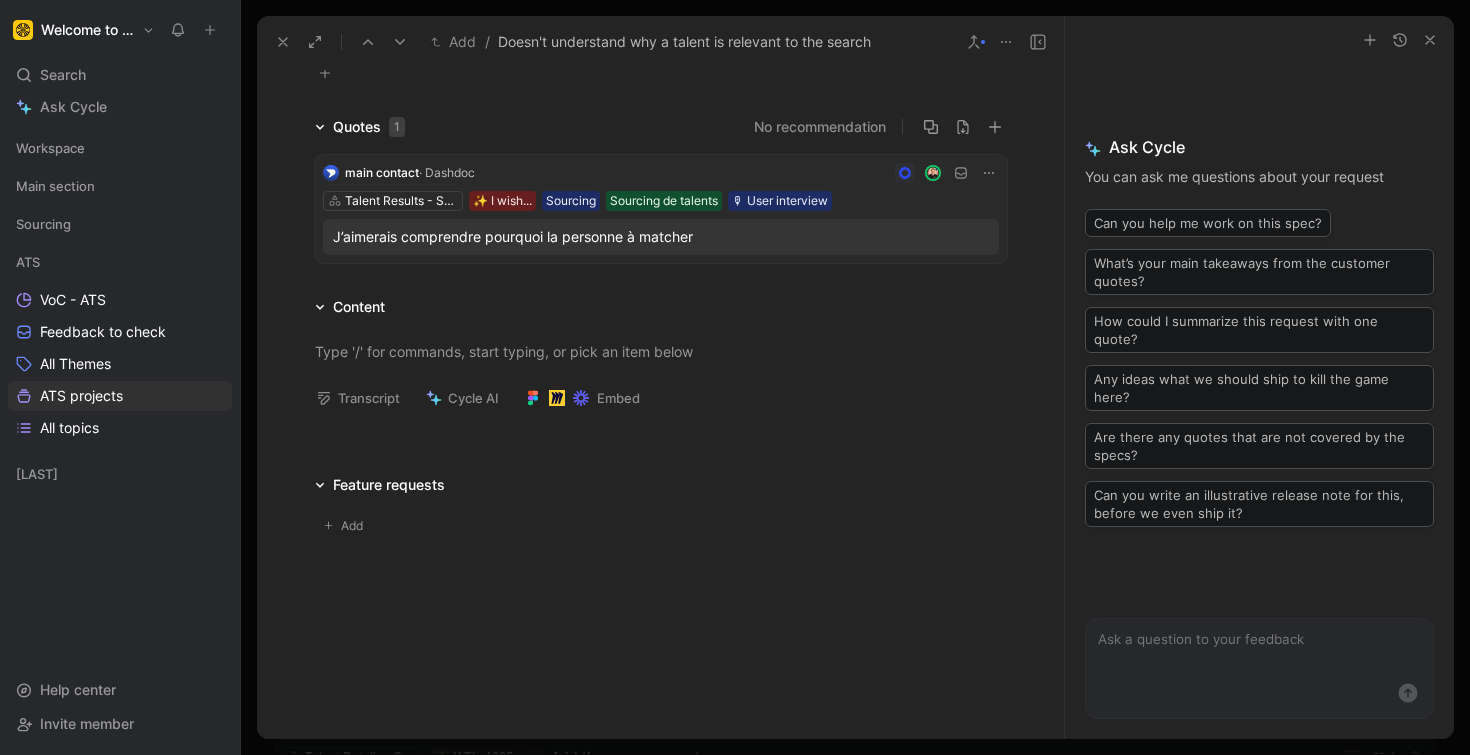 click 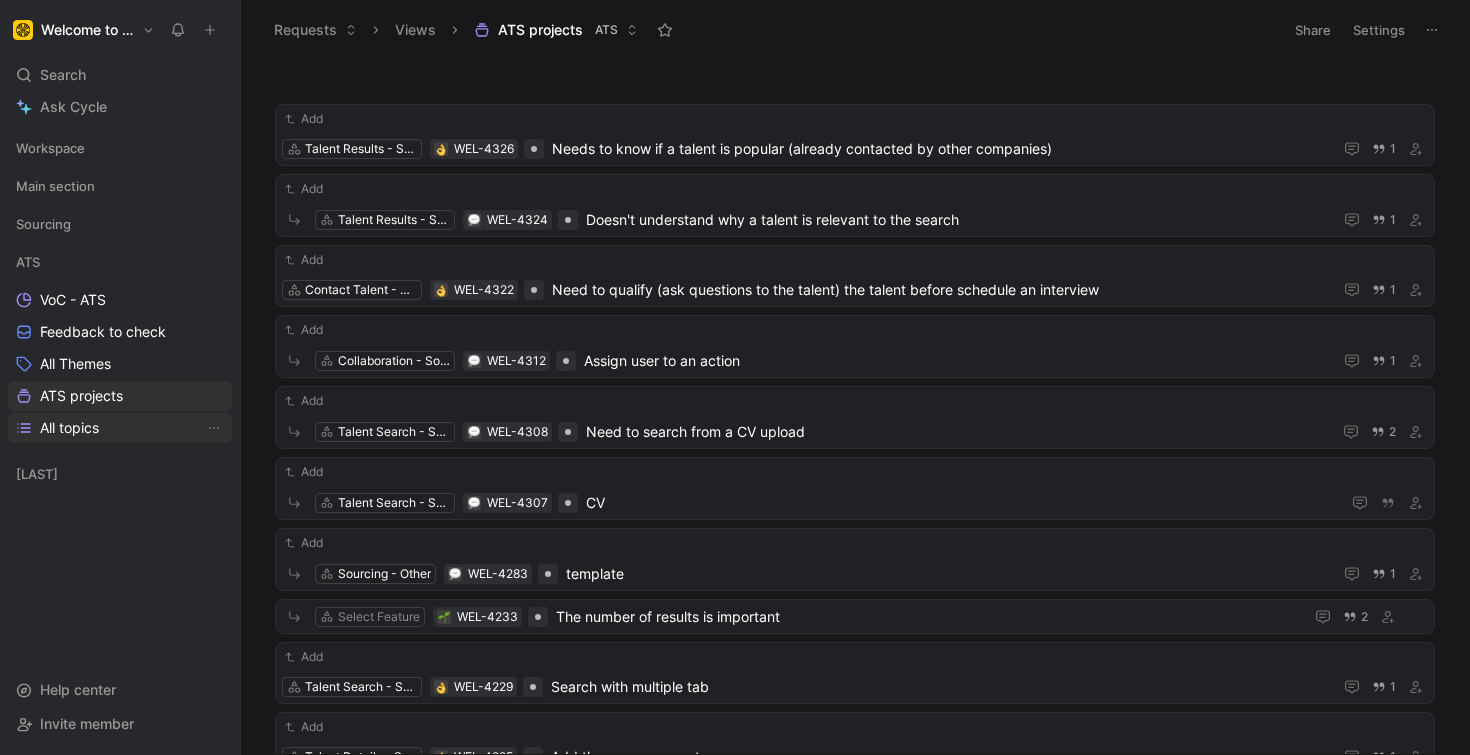 click on "All topics" at bounding box center [69, 428] 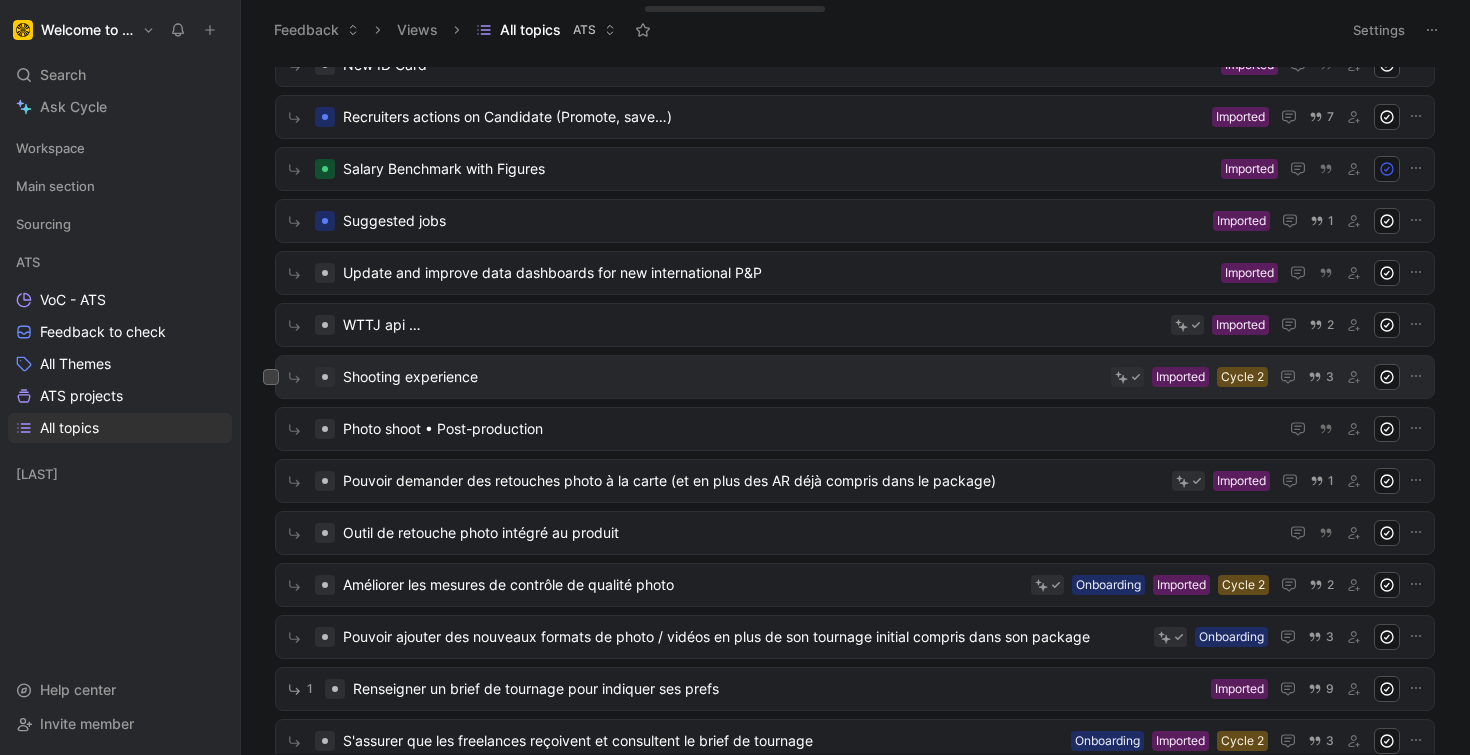 scroll, scrollTop: 660, scrollLeft: 0, axis: vertical 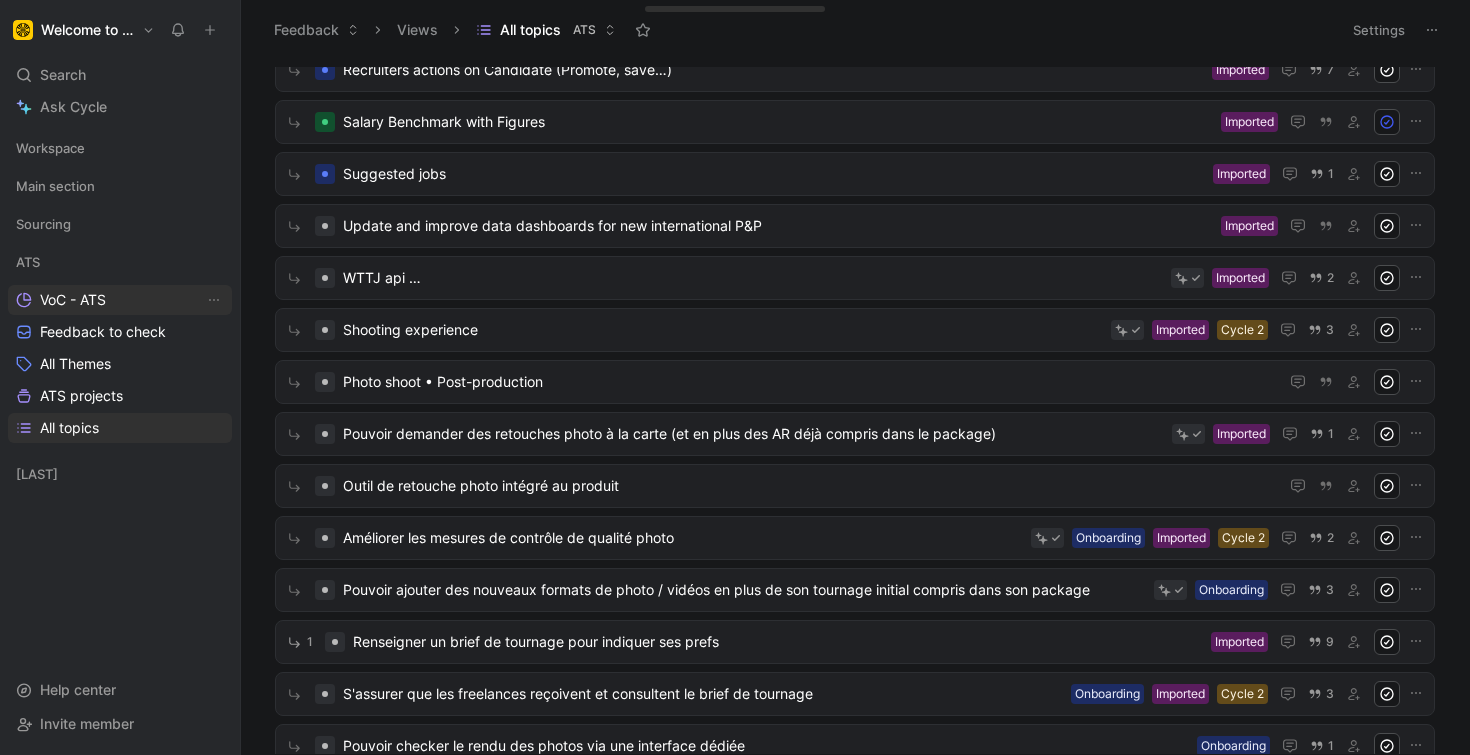 click on "VoC - ATS" at bounding box center (120, 300) 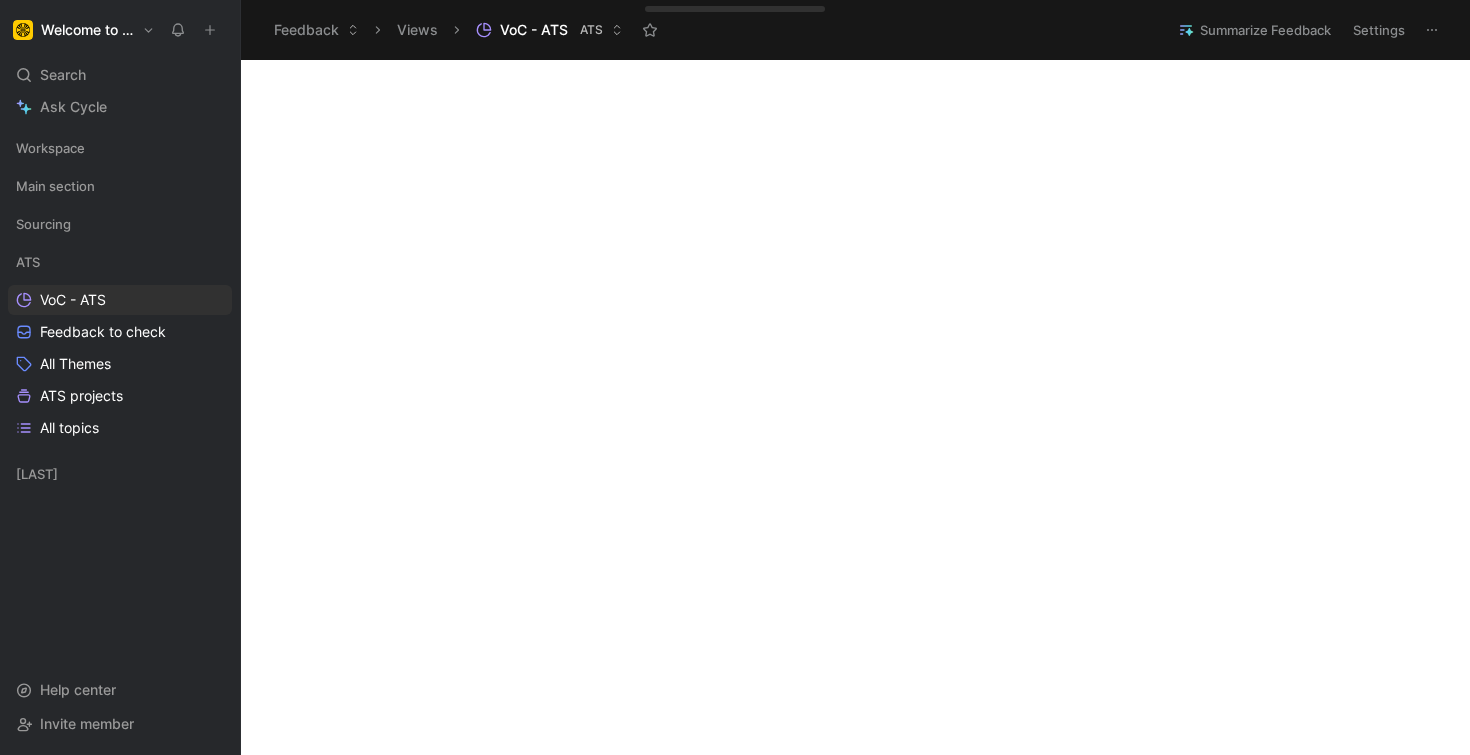scroll, scrollTop: 0, scrollLeft: 0, axis: both 